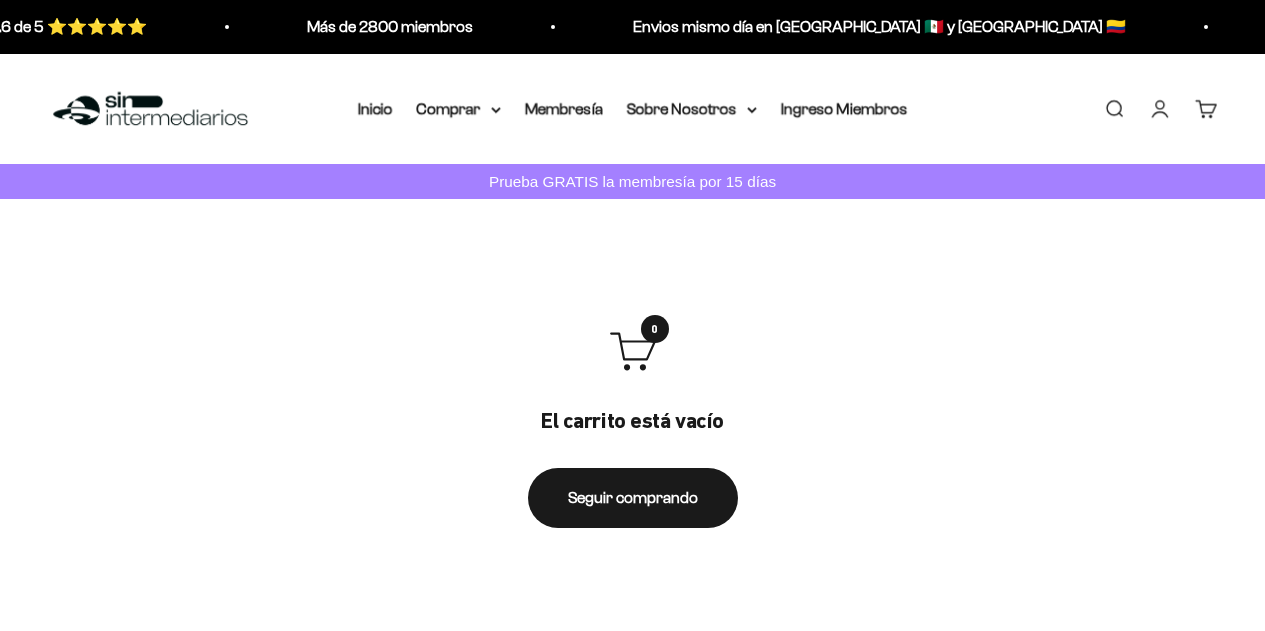 scroll, scrollTop: 0, scrollLeft: 0, axis: both 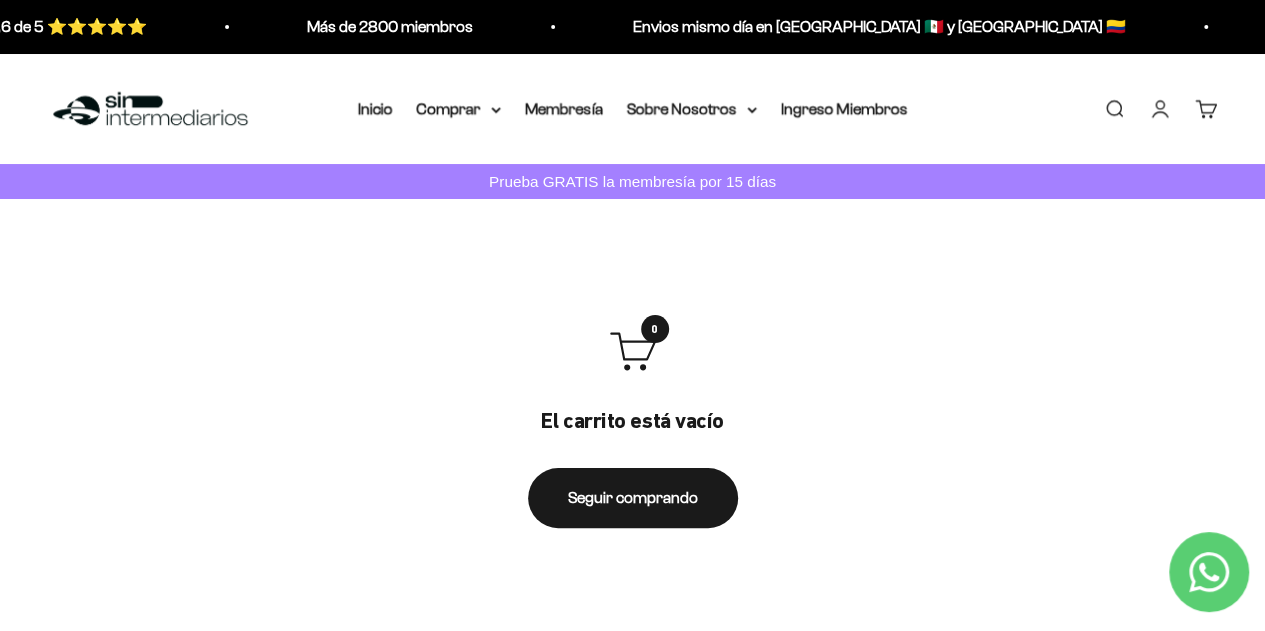 click on "Iniciar sesión" at bounding box center [1160, 109] 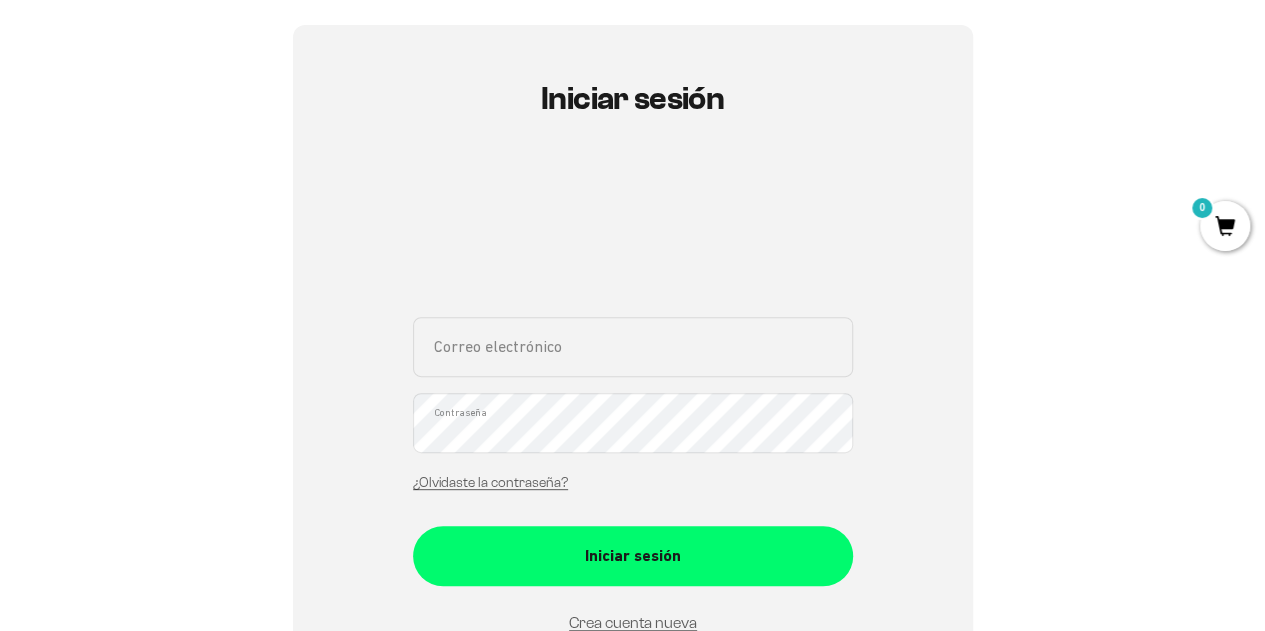 scroll, scrollTop: 216, scrollLeft: 0, axis: vertical 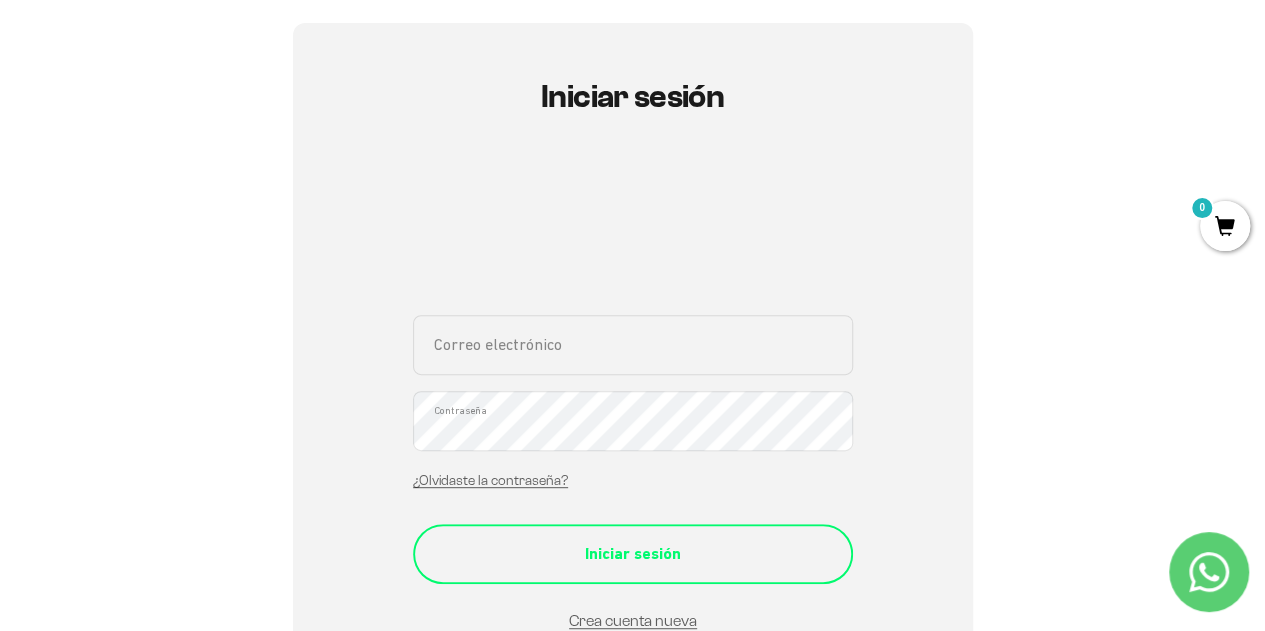 type on "[EMAIL_ADDRESS][DOMAIN_NAME]" 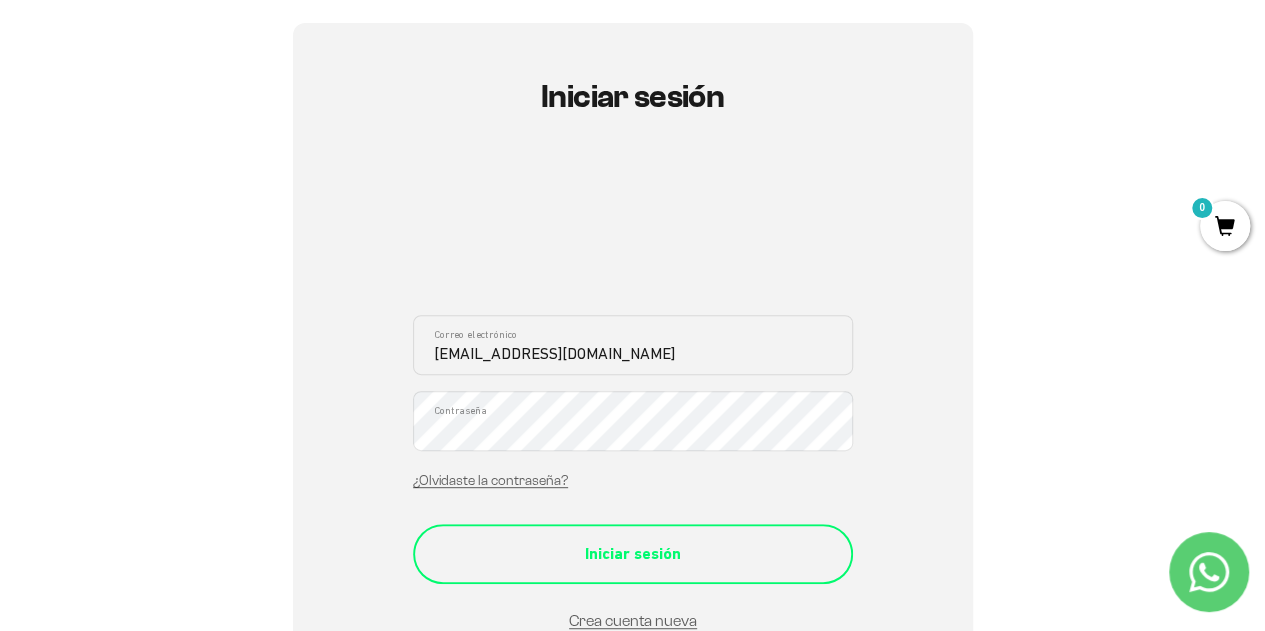 click on "Iniciar sesión" at bounding box center [633, 554] 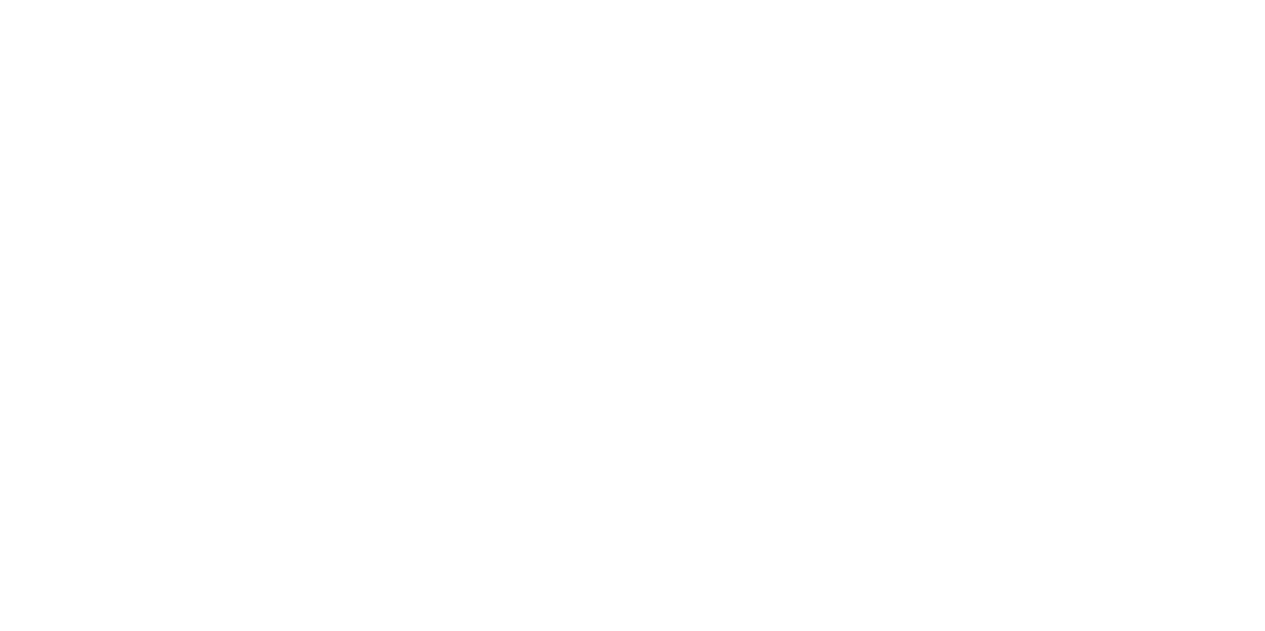 scroll, scrollTop: 0, scrollLeft: 0, axis: both 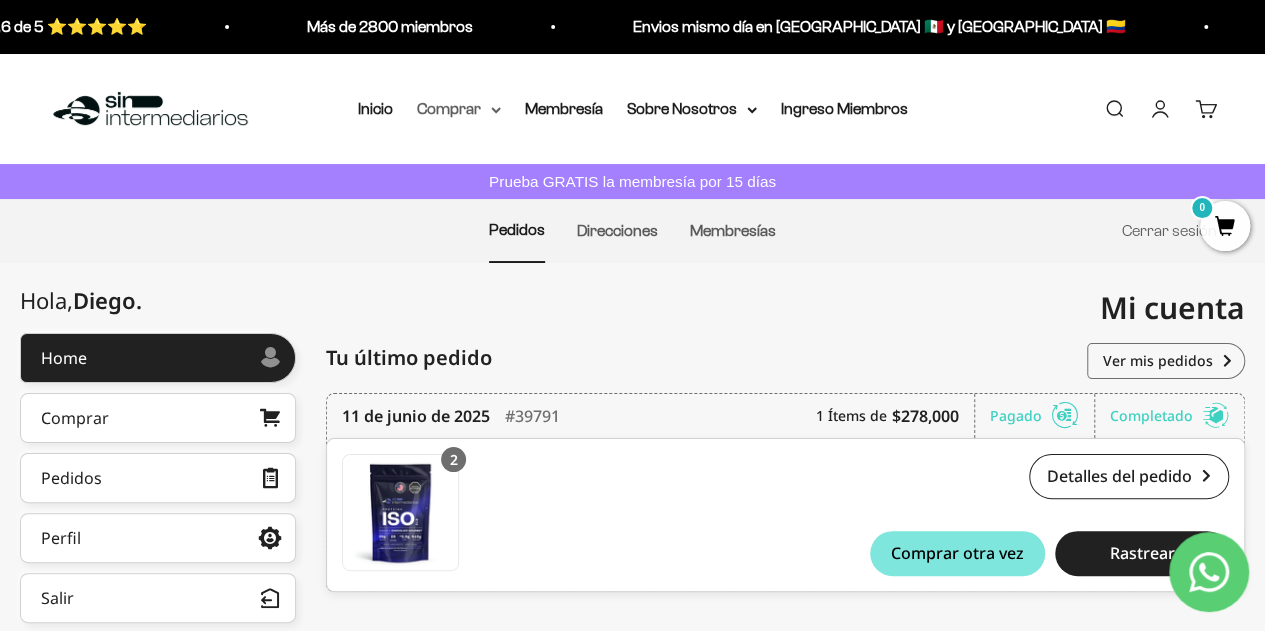 click on "Comprar" at bounding box center [459, 109] 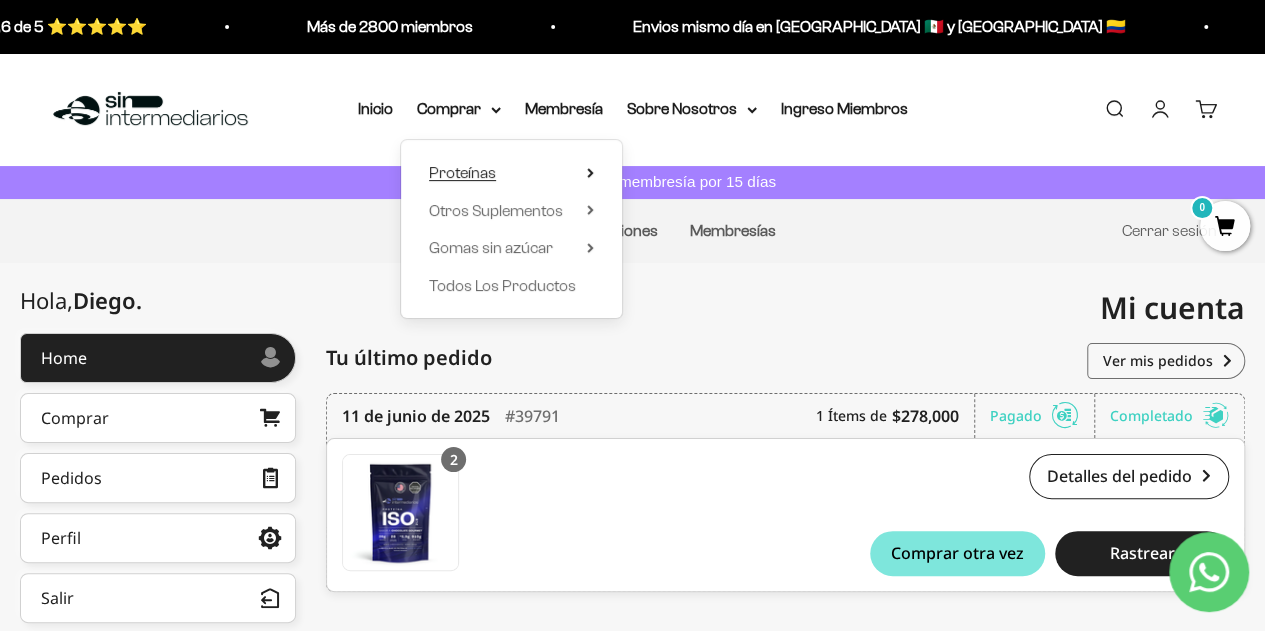 click on "Proteínas" at bounding box center [462, 172] 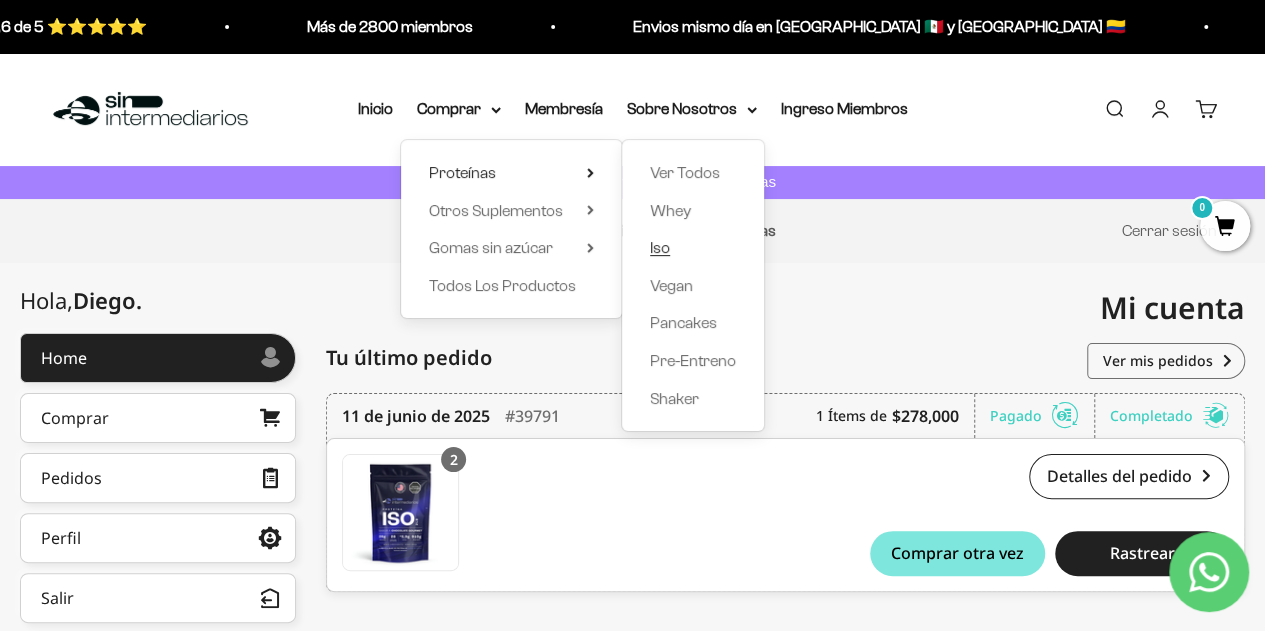 click on "Iso" at bounding box center (693, 248) 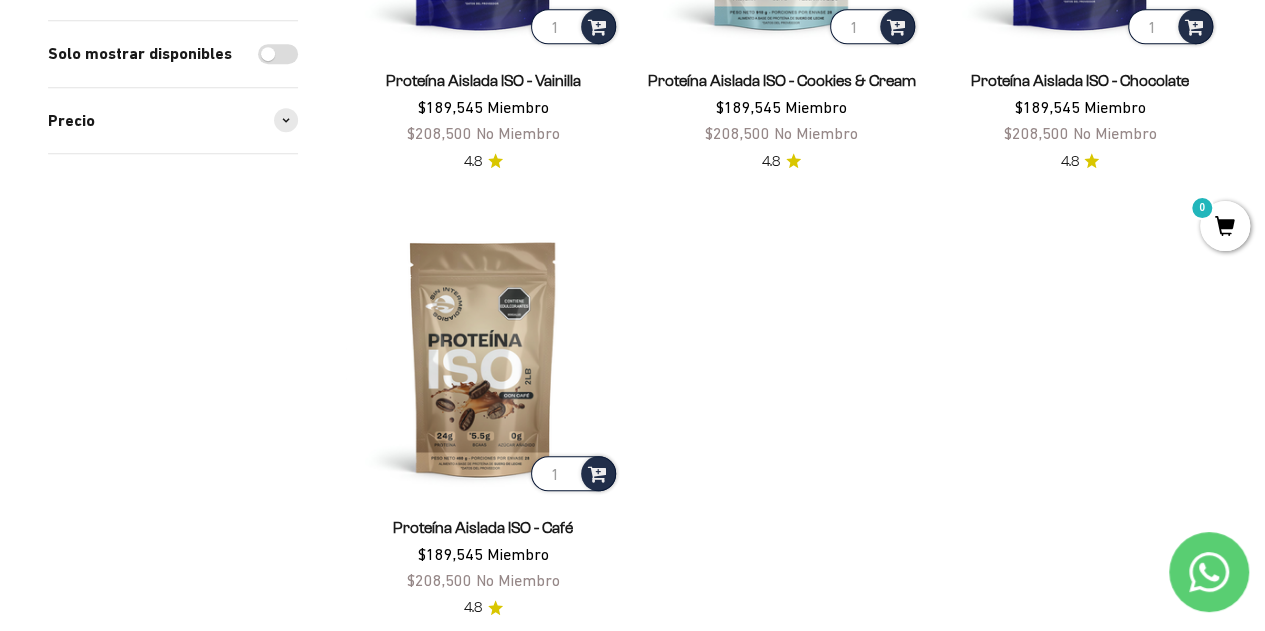 scroll, scrollTop: 532, scrollLeft: 0, axis: vertical 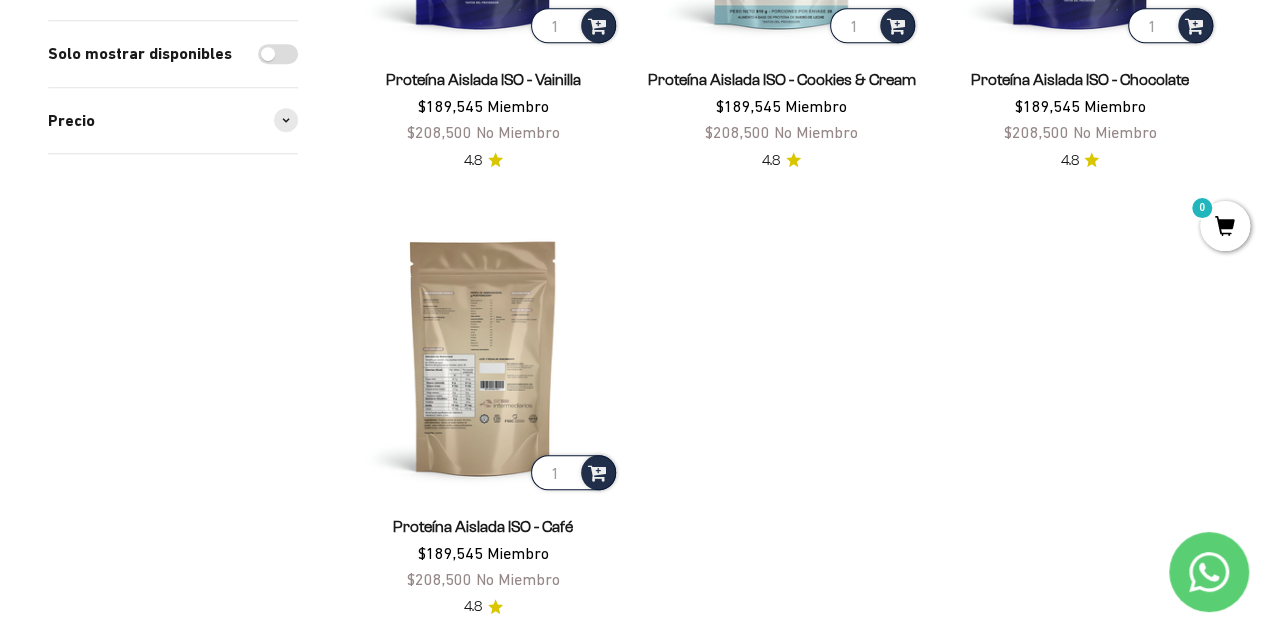 click at bounding box center (483, 357) 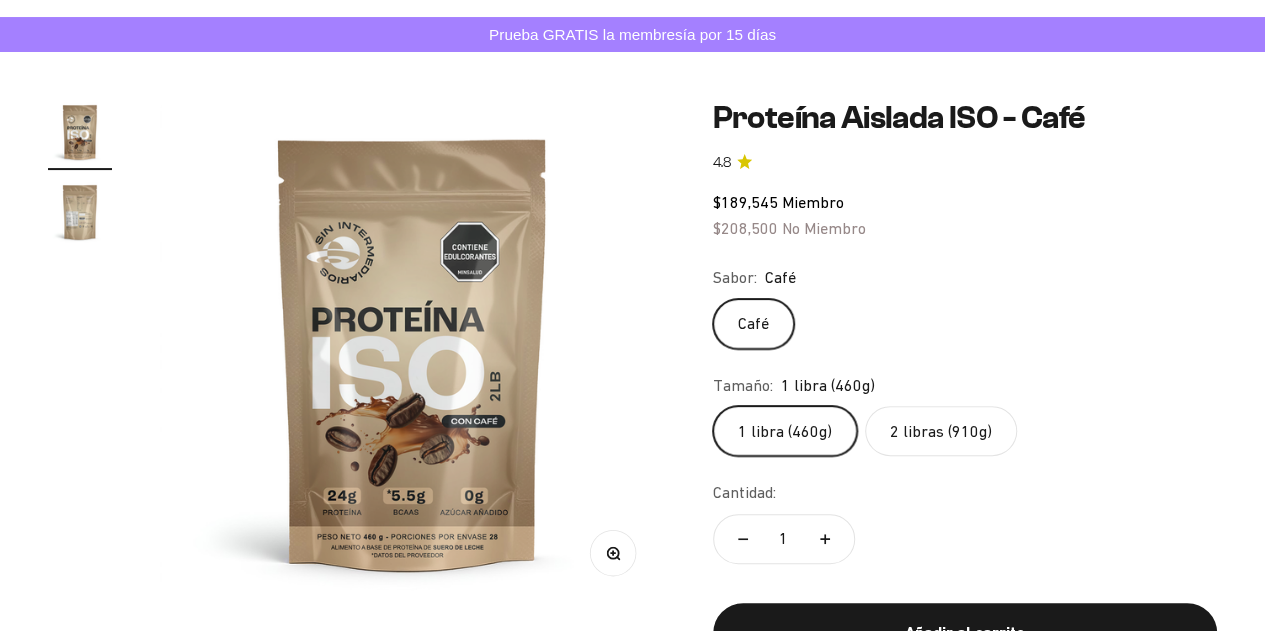 scroll, scrollTop: 150, scrollLeft: 0, axis: vertical 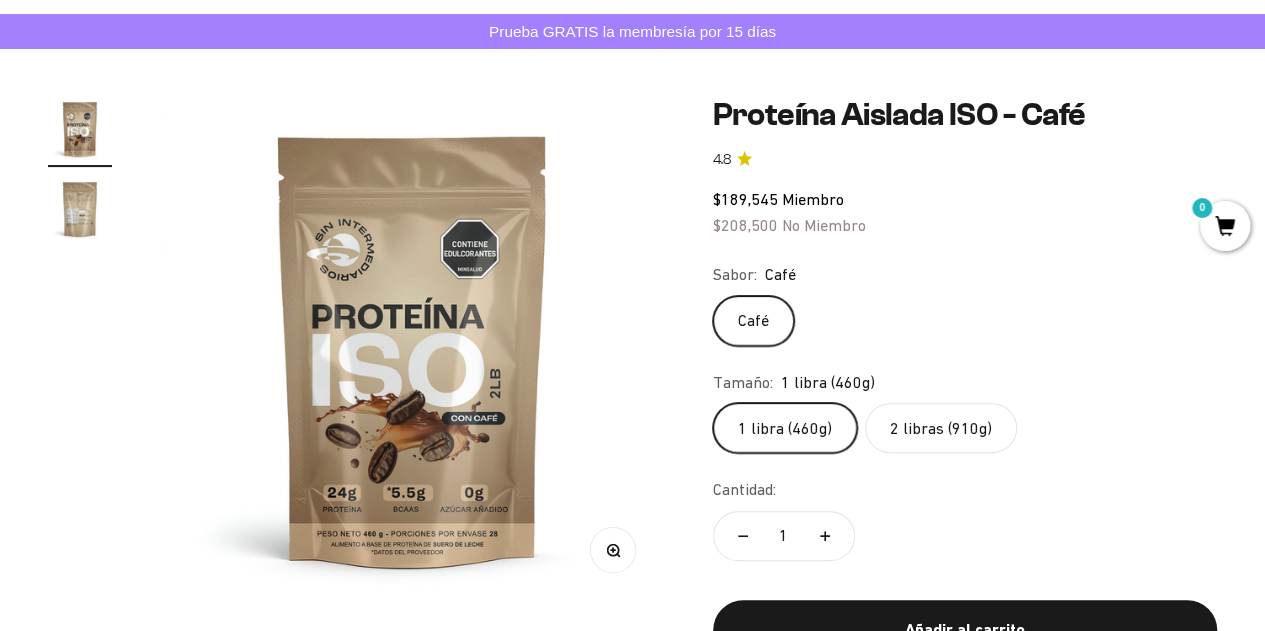 click at bounding box center (80, 209) 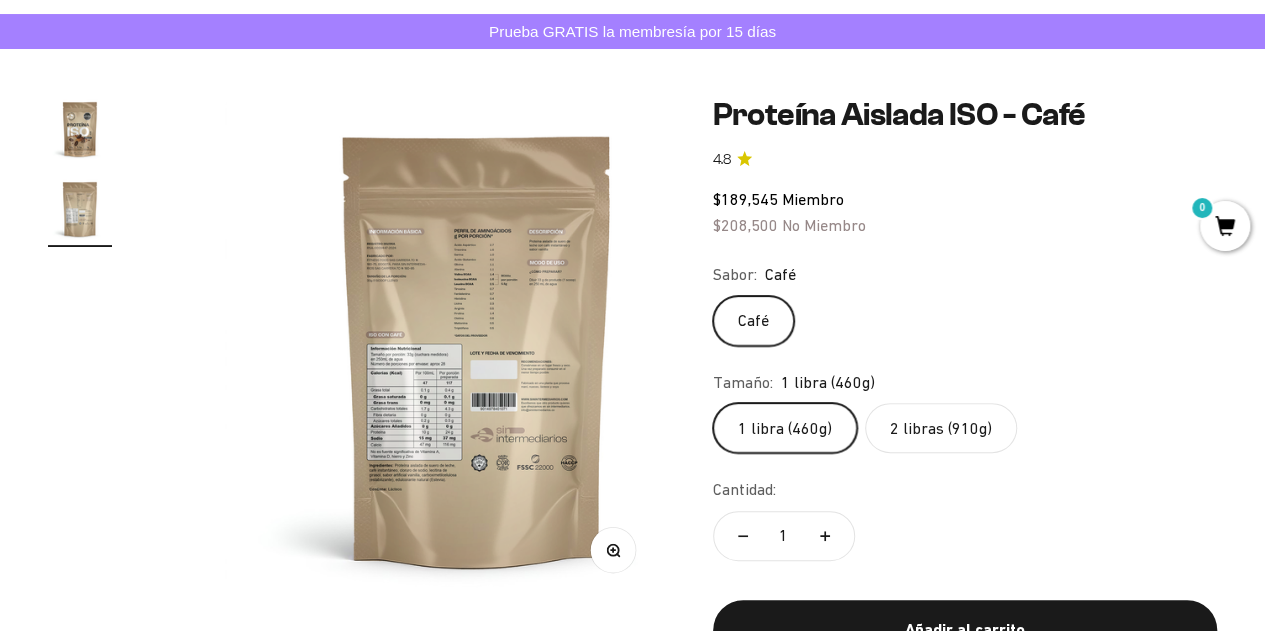 scroll, scrollTop: 0, scrollLeft: 516, axis: horizontal 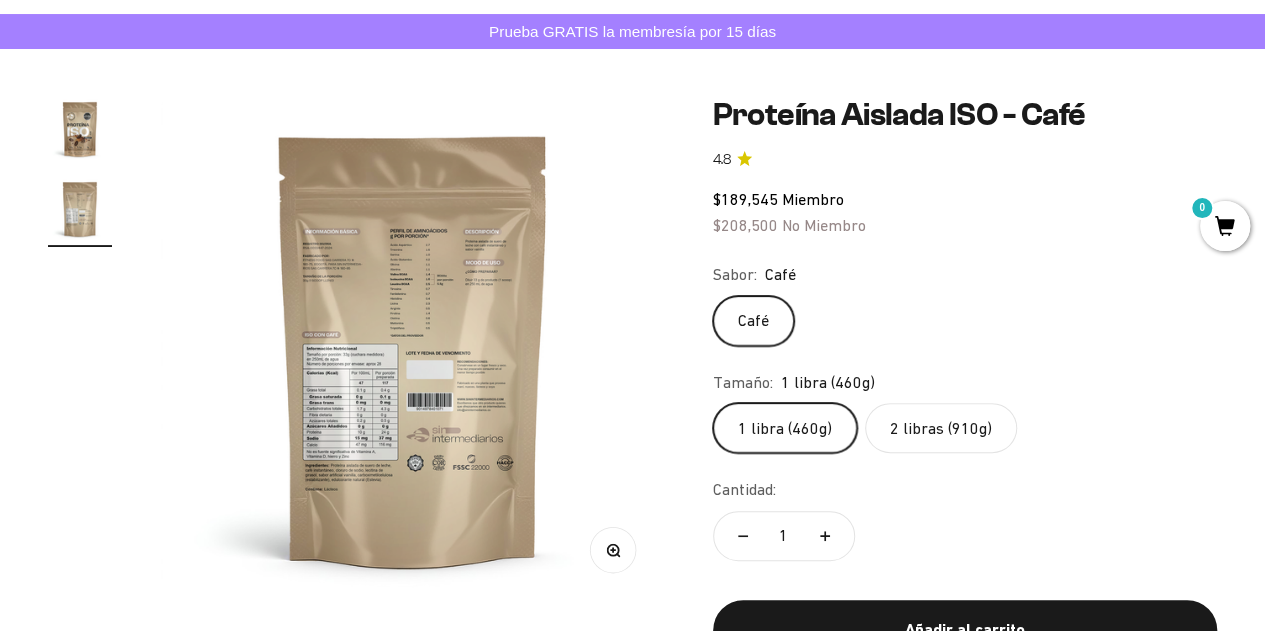 click at bounding box center (80, 129) 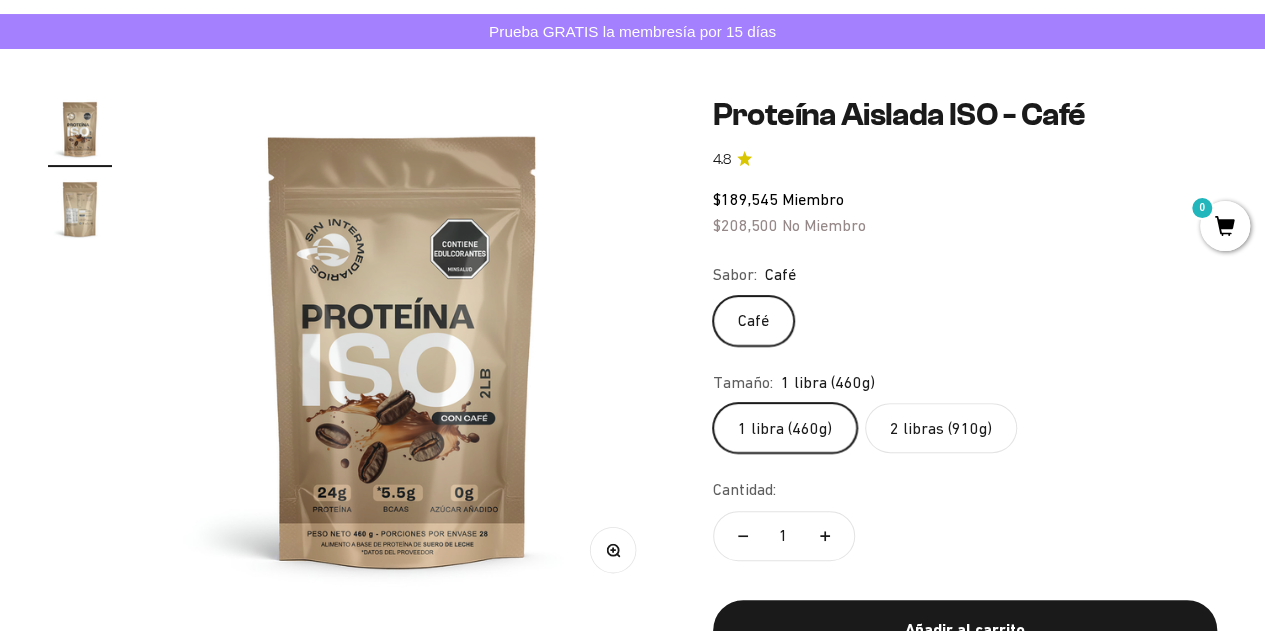 scroll, scrollTop: 0, scrollLeft: 0, axis: both 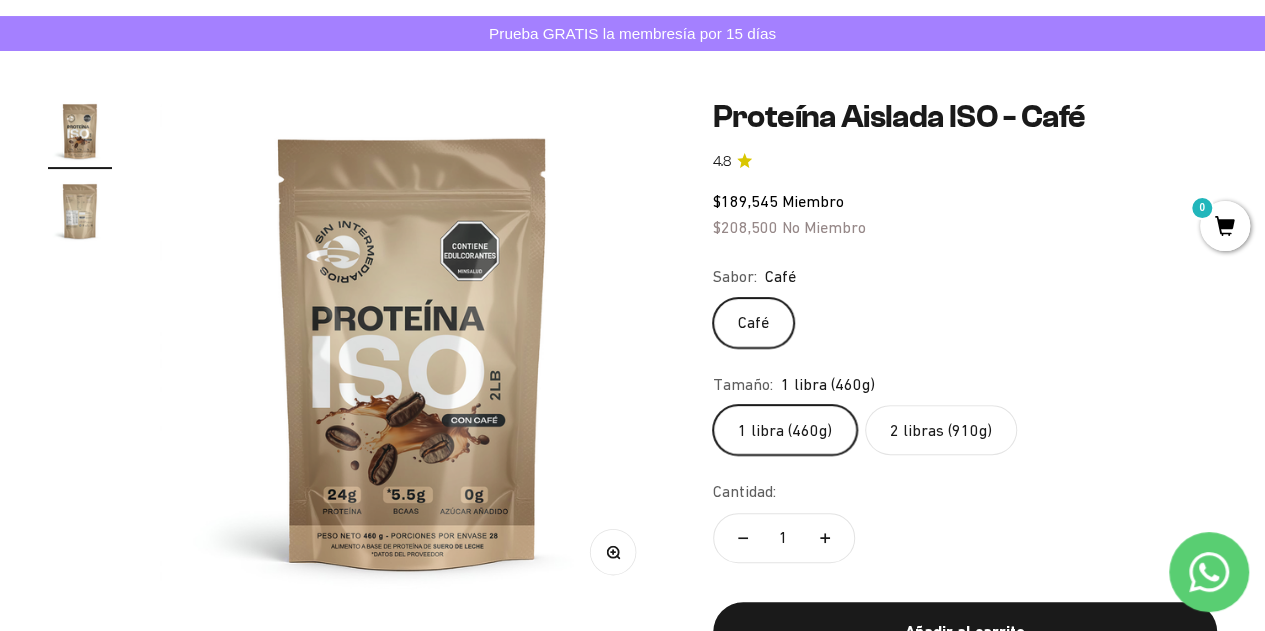 click at bounding box center [80, 211] 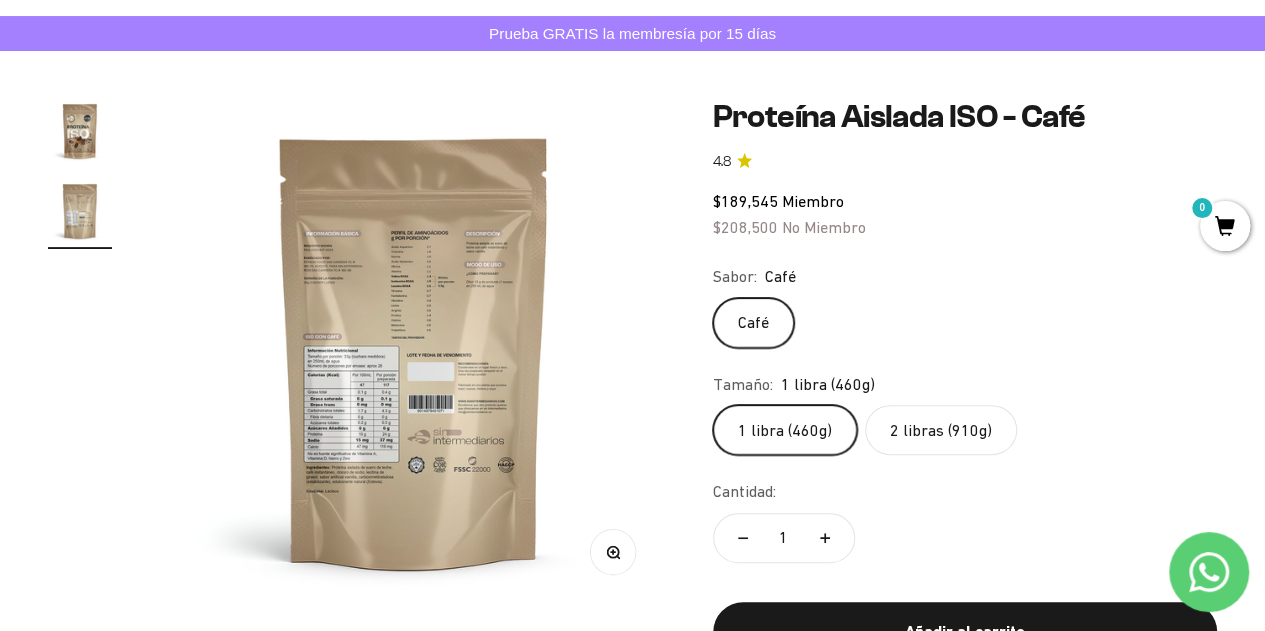 scroll, scrollTop: 0, scrollLeft: 516, axis: horizontal 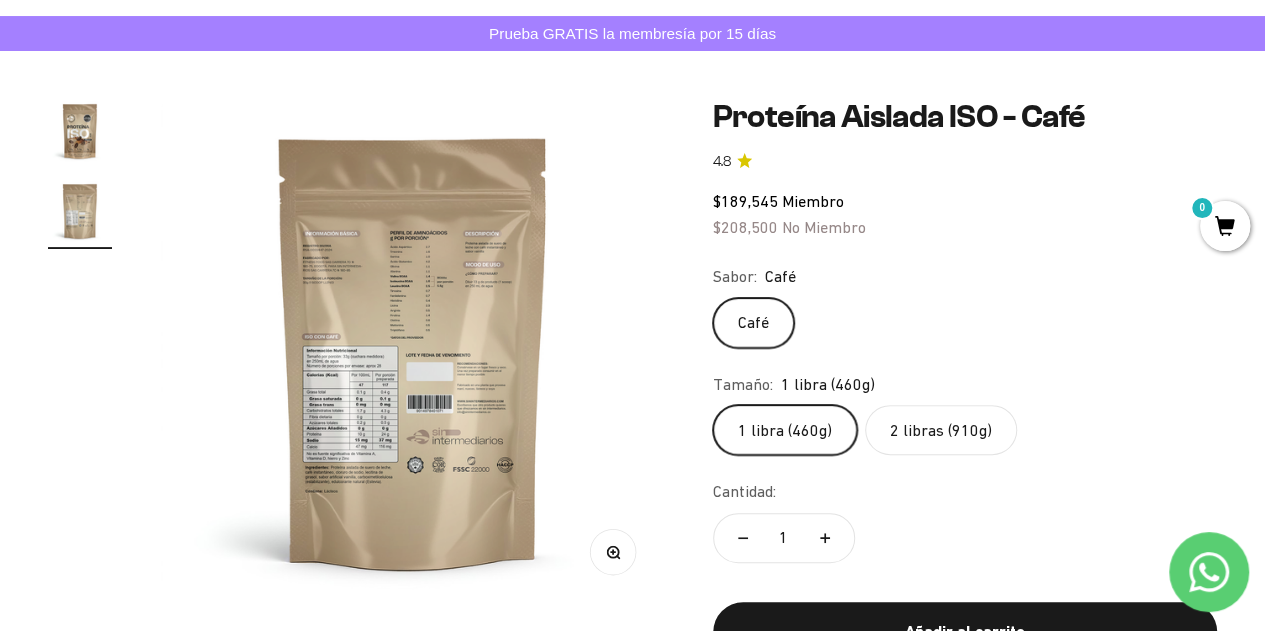 click 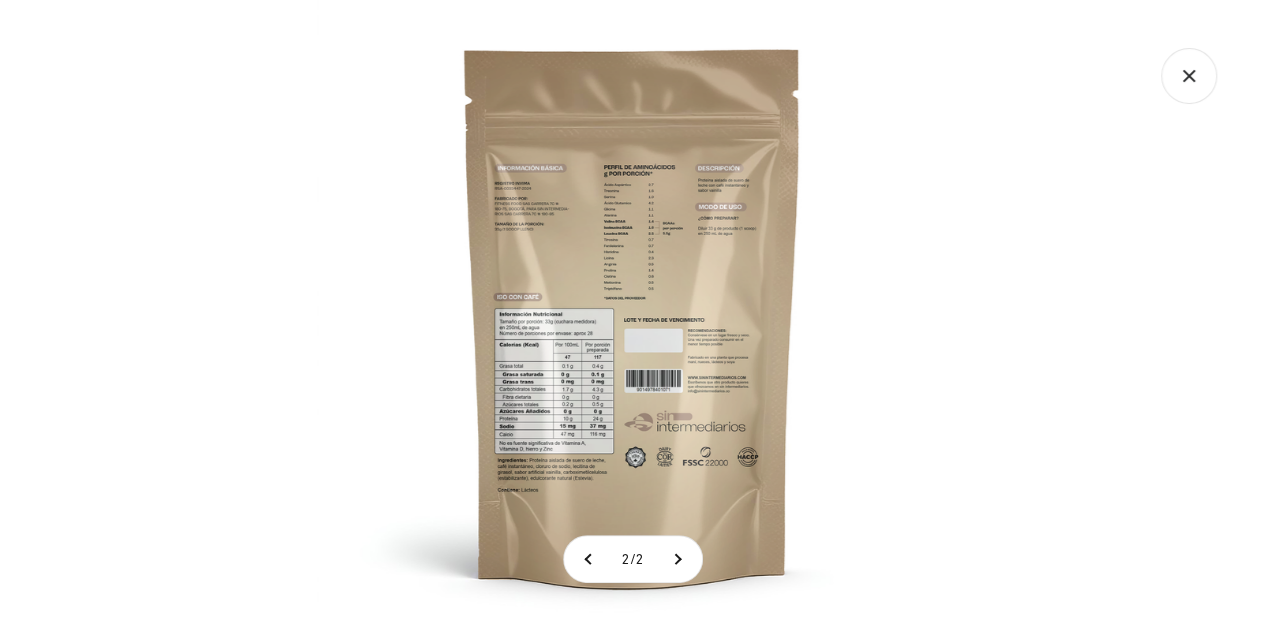 click at bounding box center (632, 315) 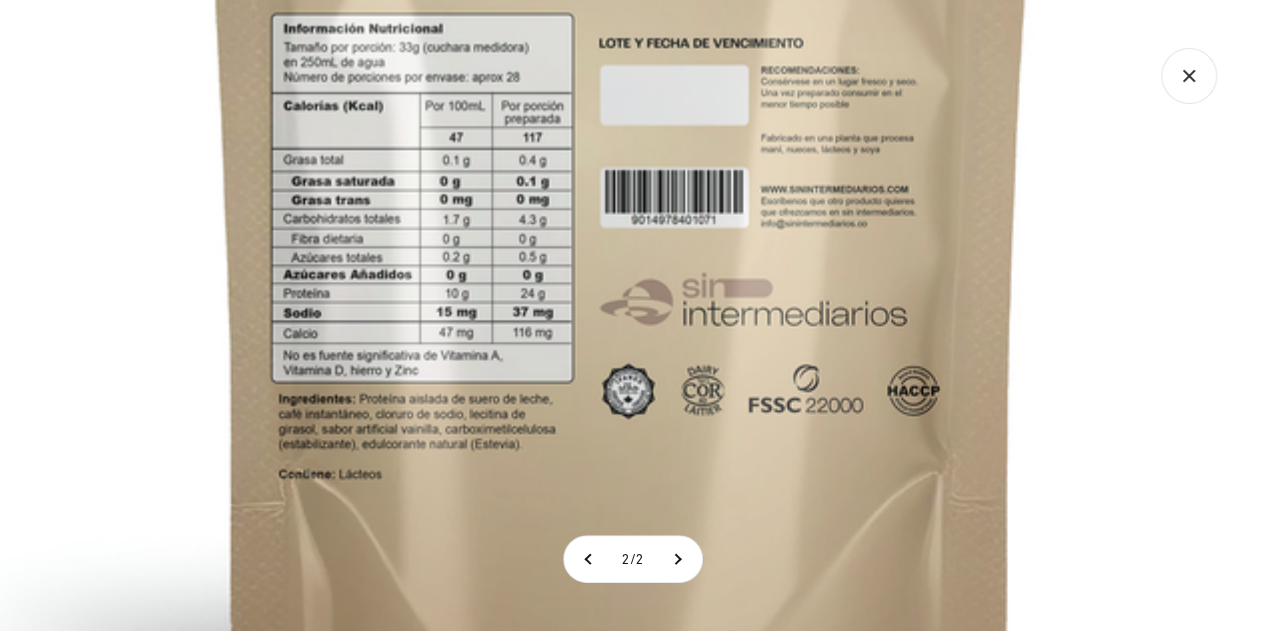 click 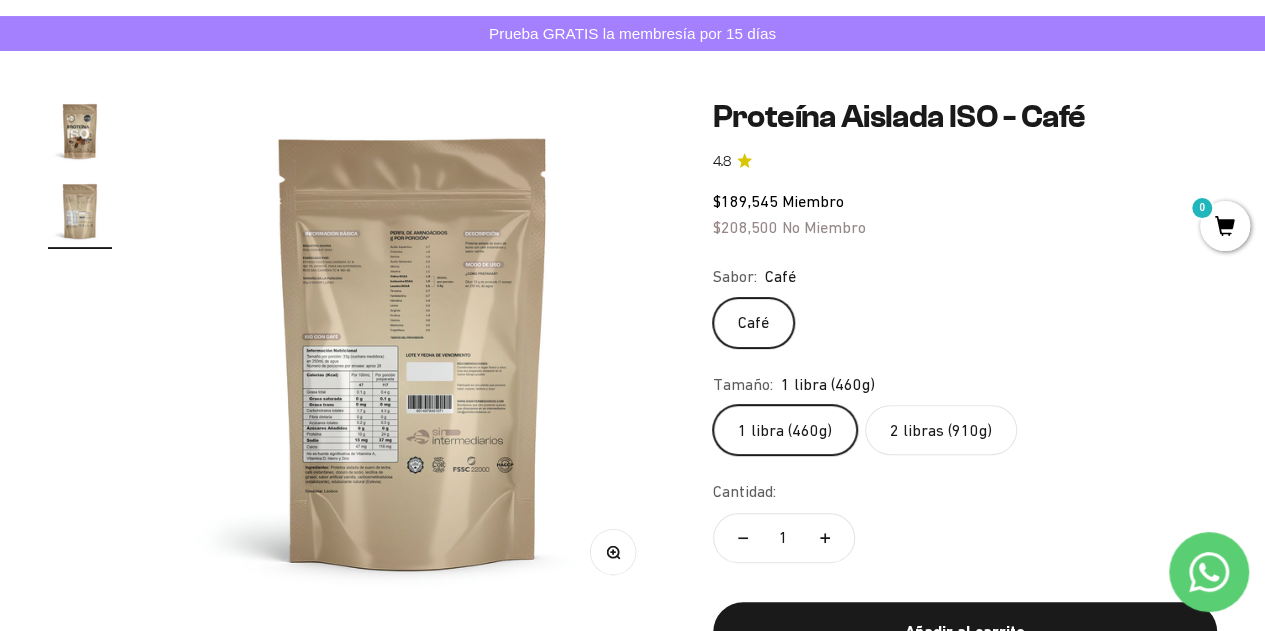 click at bounding box center [80, 131] 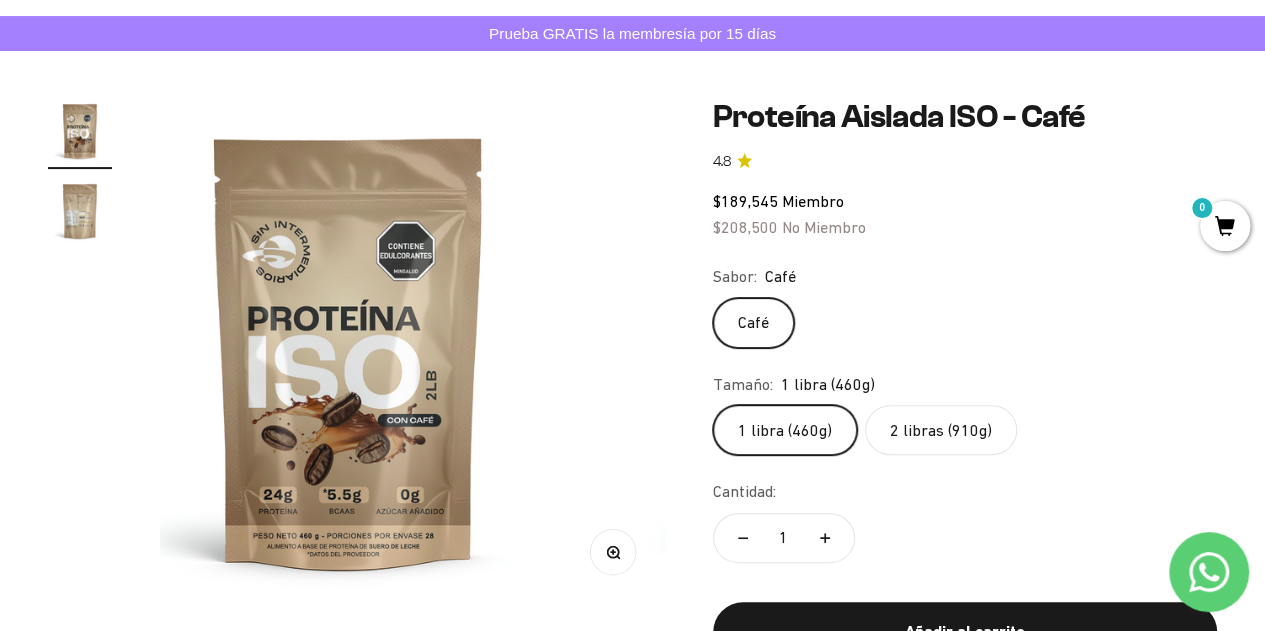 scroll, scrollTop: 0, scrollLeft: 0, axis: both 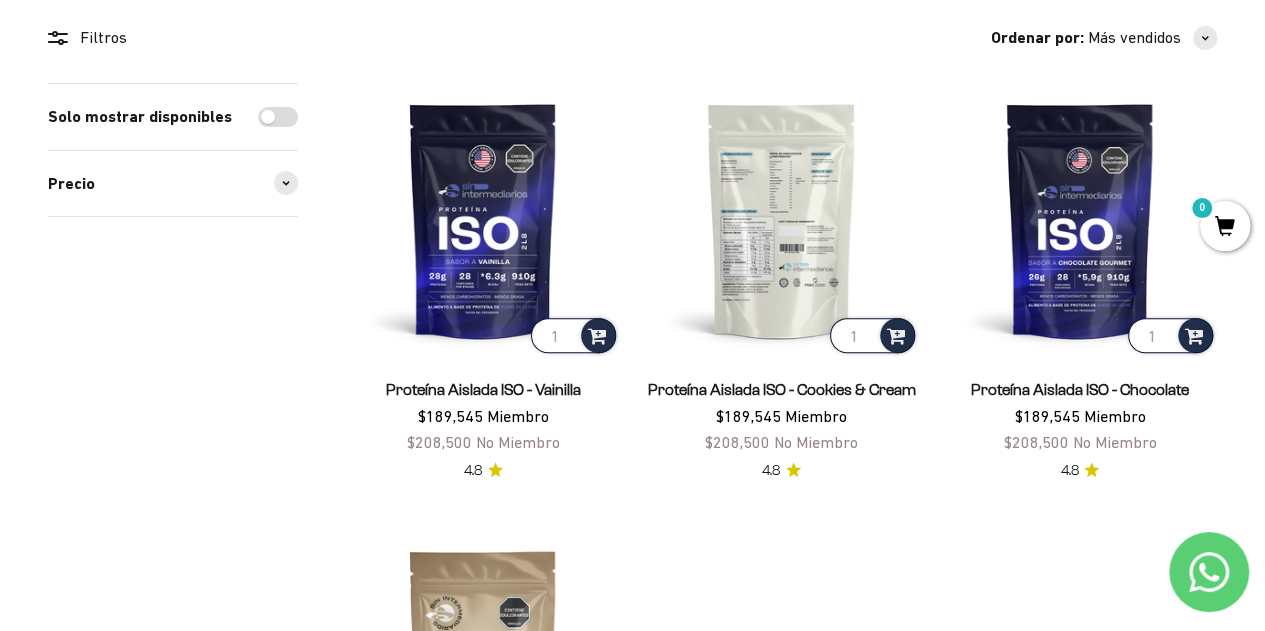 click at bounding box center (781, 220) 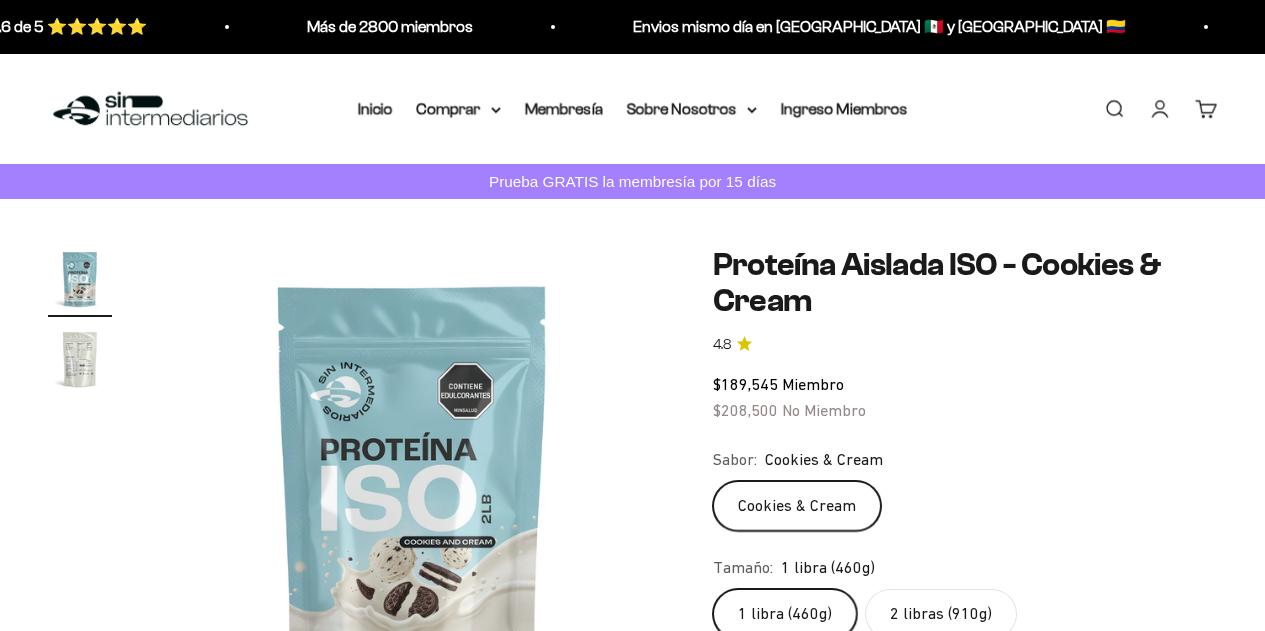 scroll, scrollTop: 0, scrollLeft: 0, axis: both 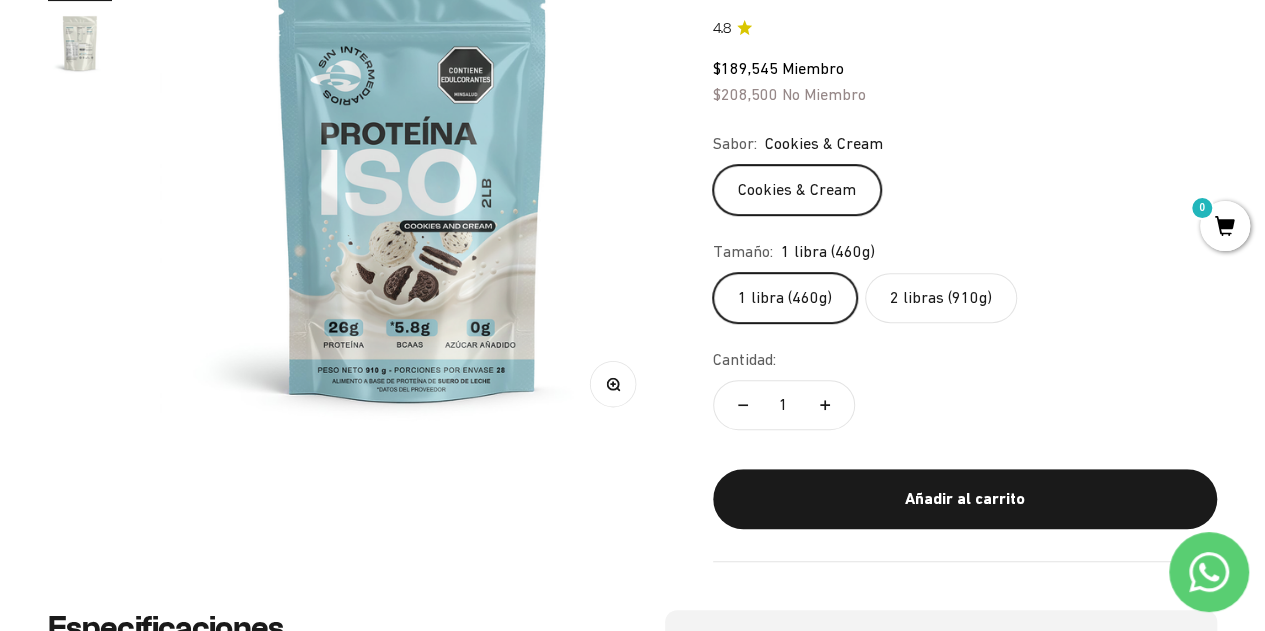 click at bounding box center [412, 183] 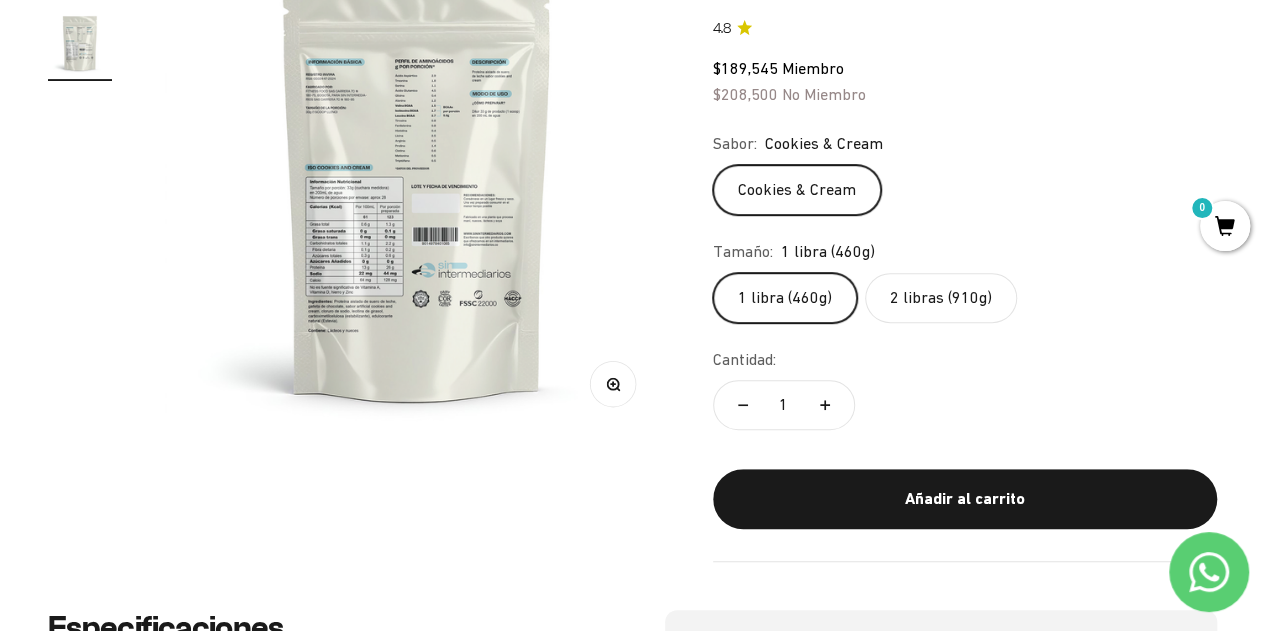 scroll, scrollTop: 0, scrollLeft: 516, axis: horizontal 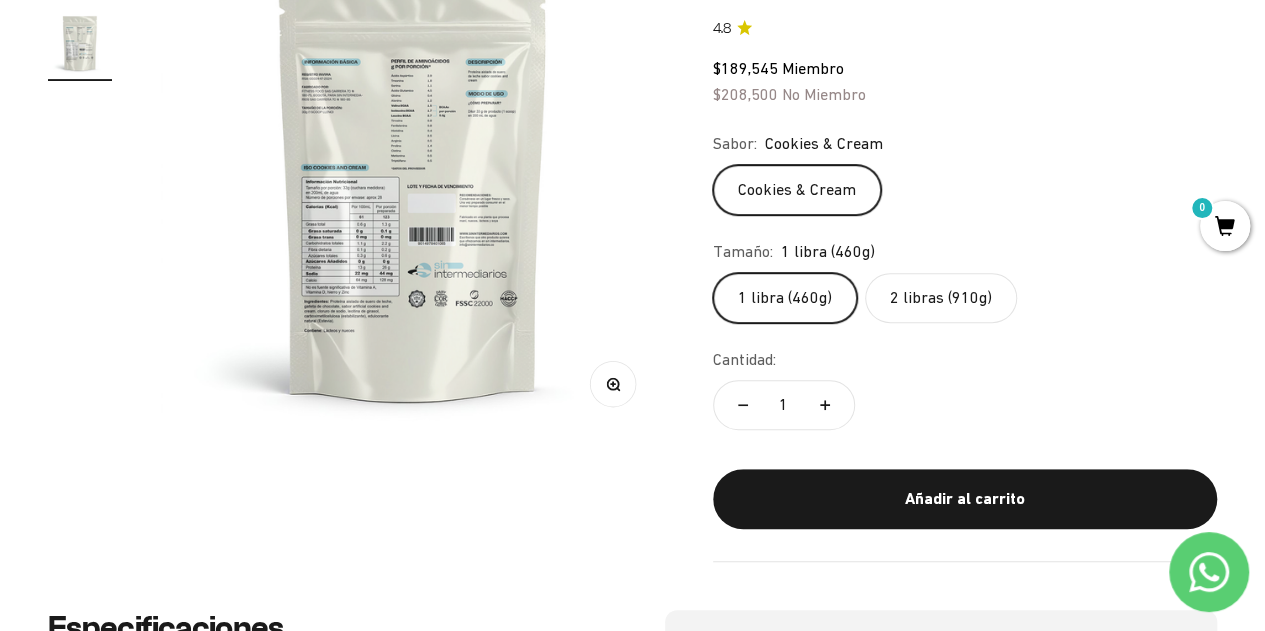 click 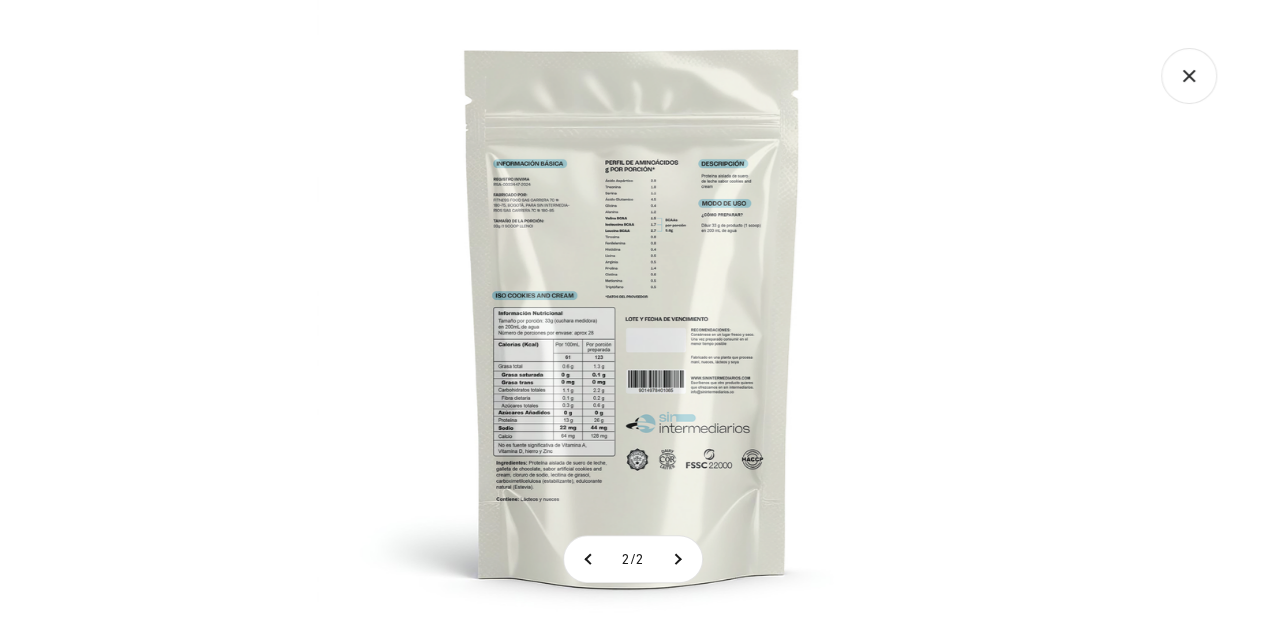 click at bounding box center [632, 315] 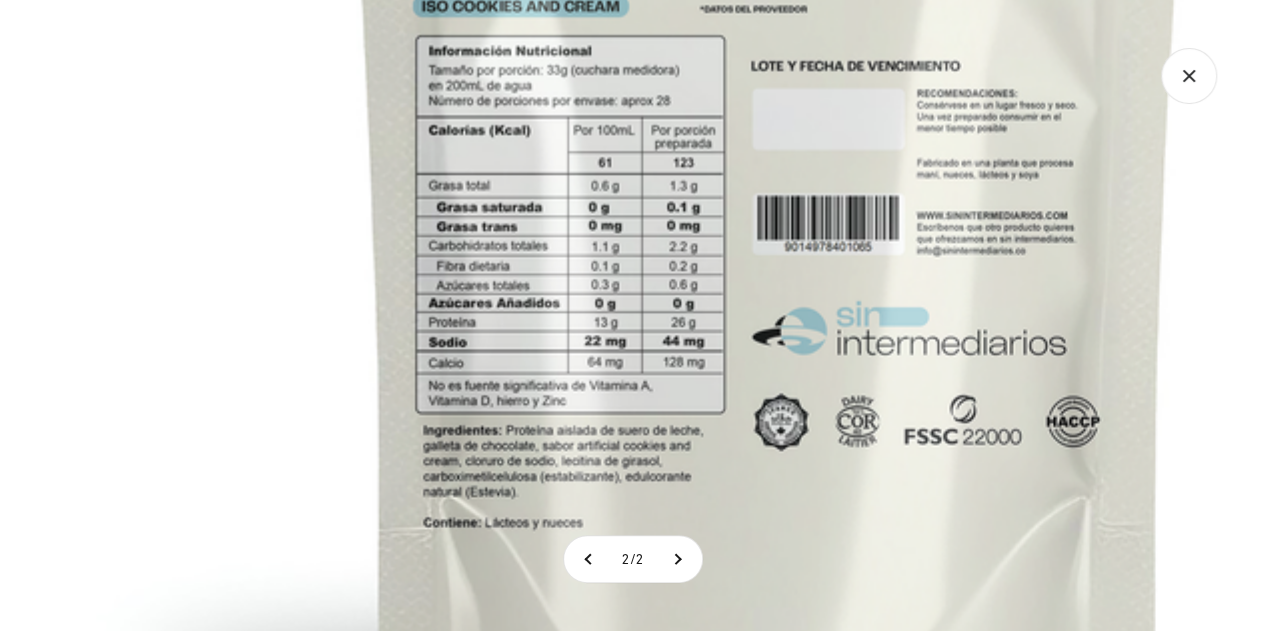 click at bounding box center [769, 57] 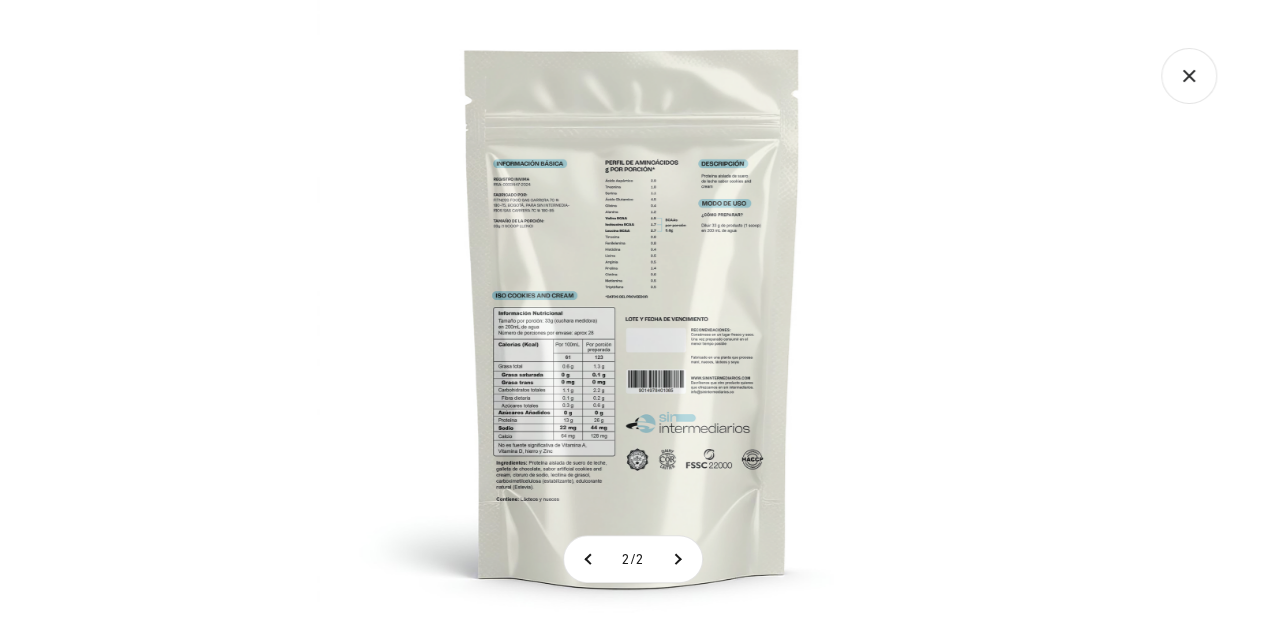 click 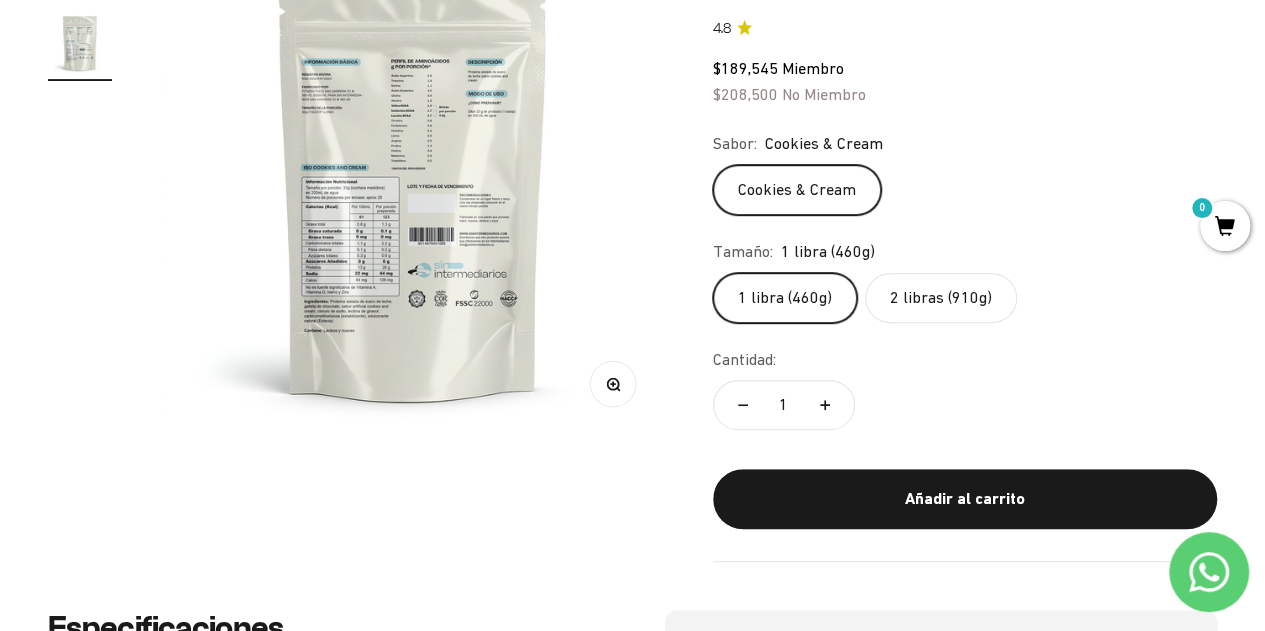 scroll, scrollTop: 240, scrollLeft: 0, axis: vertical 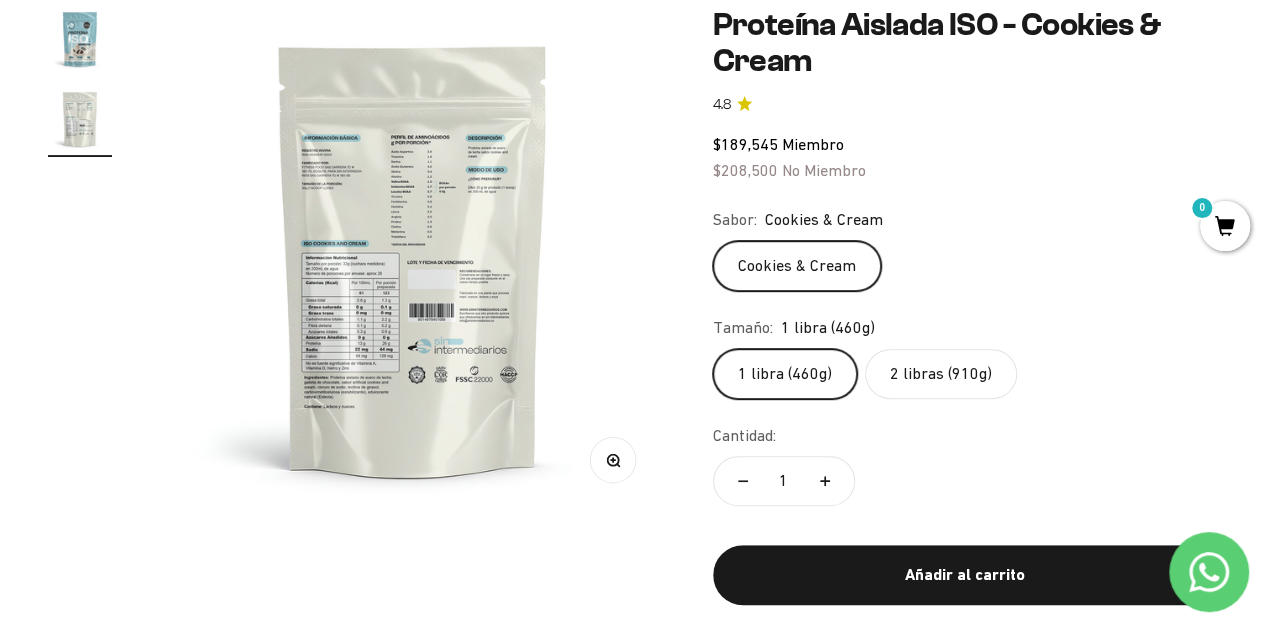 click on "2 libras (910g)" 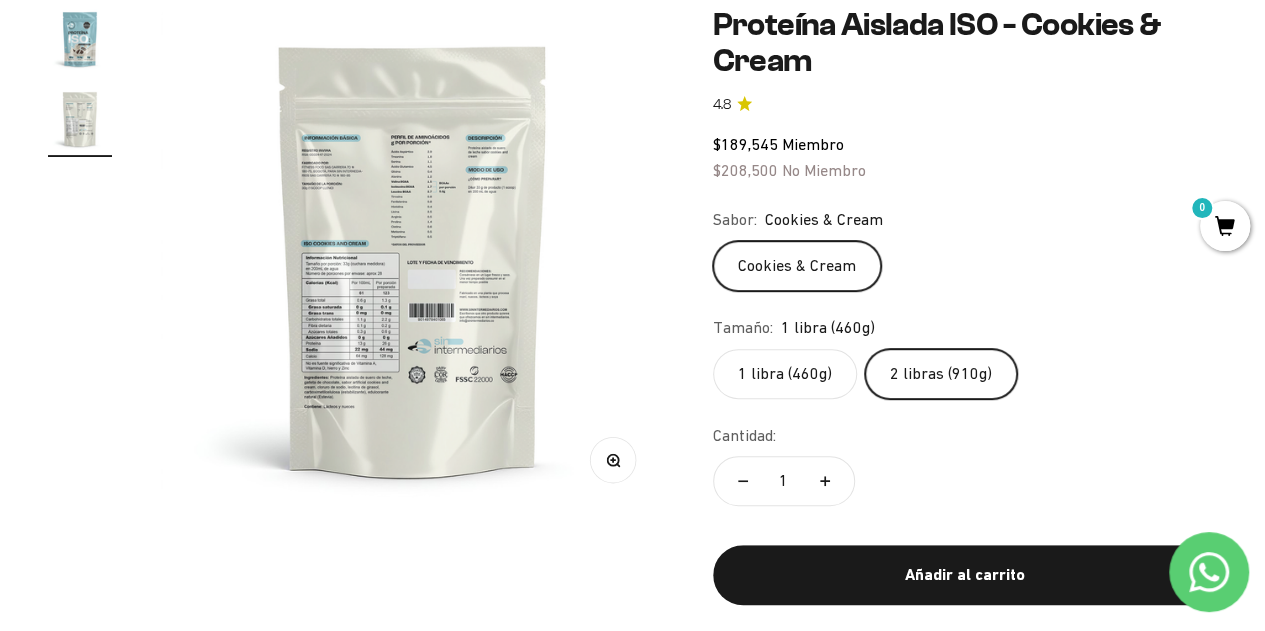 scroll, scrollTop: 0, scrollLeft: 0, axis: both 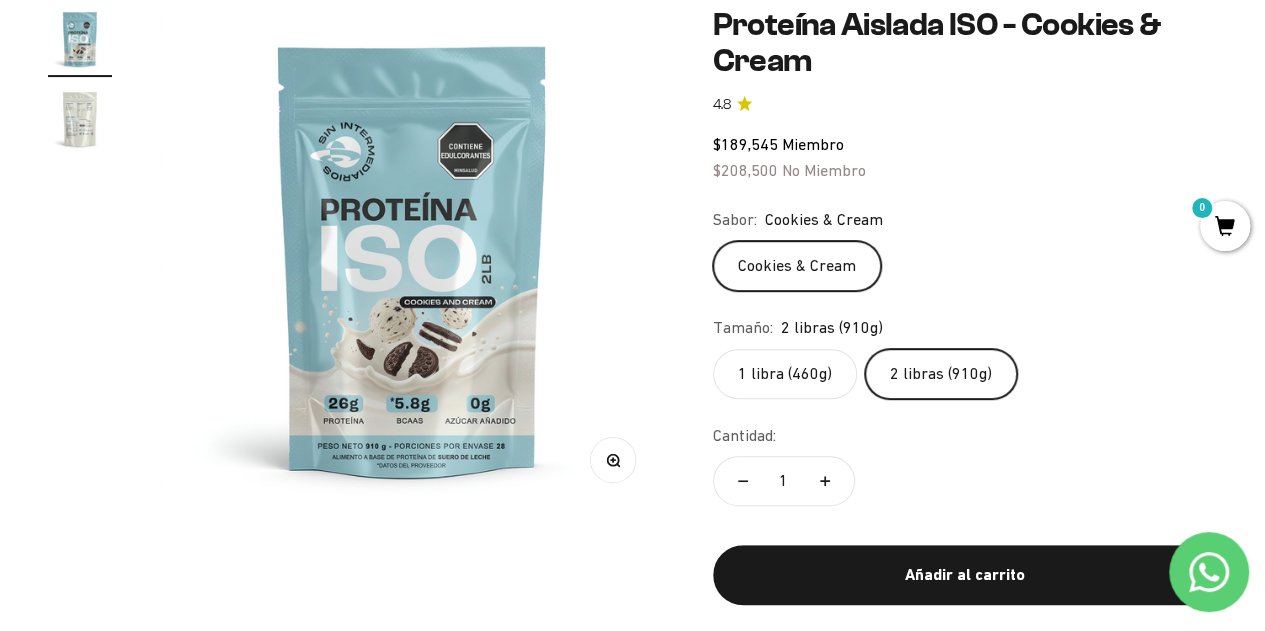 click on "1 libra (460g)" 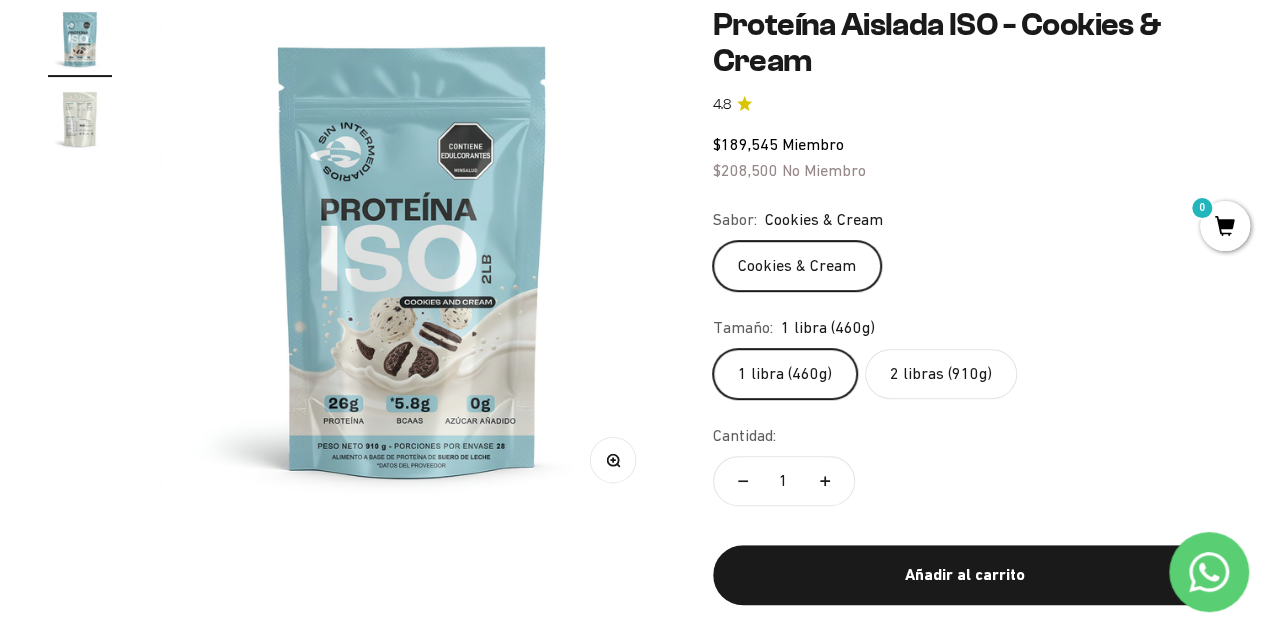 click on "2 libras (910g)" 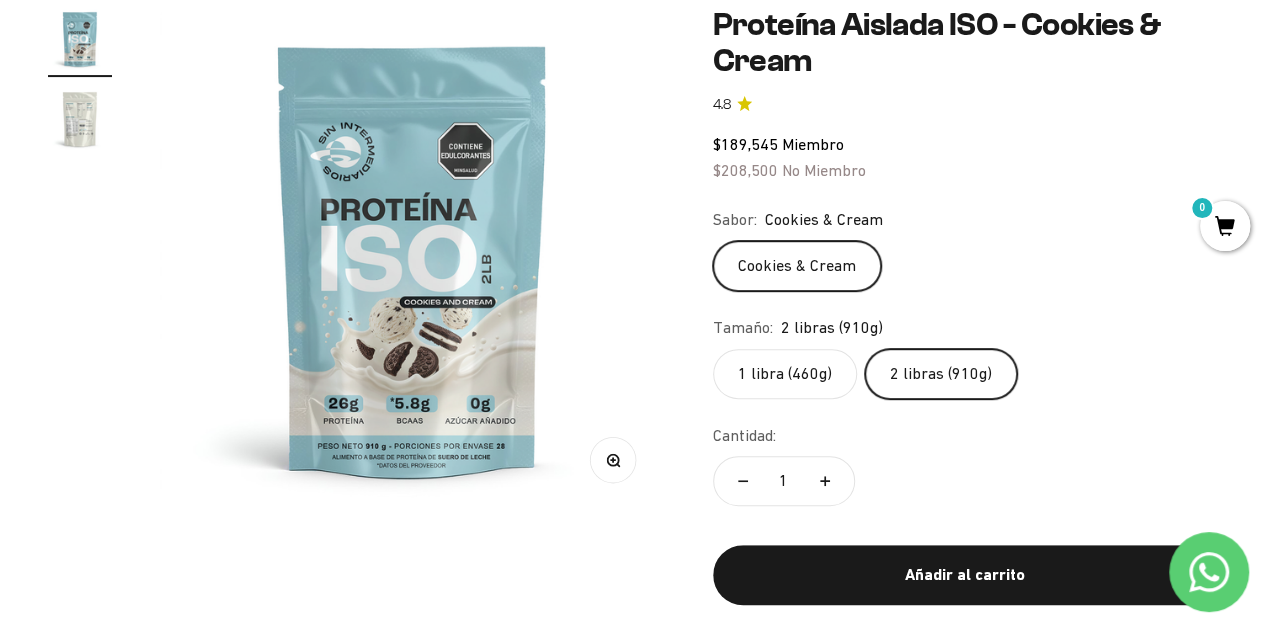 click on "Tamaño:
2 libras (910g)
1 libra (460g)
2 libras (910g)" 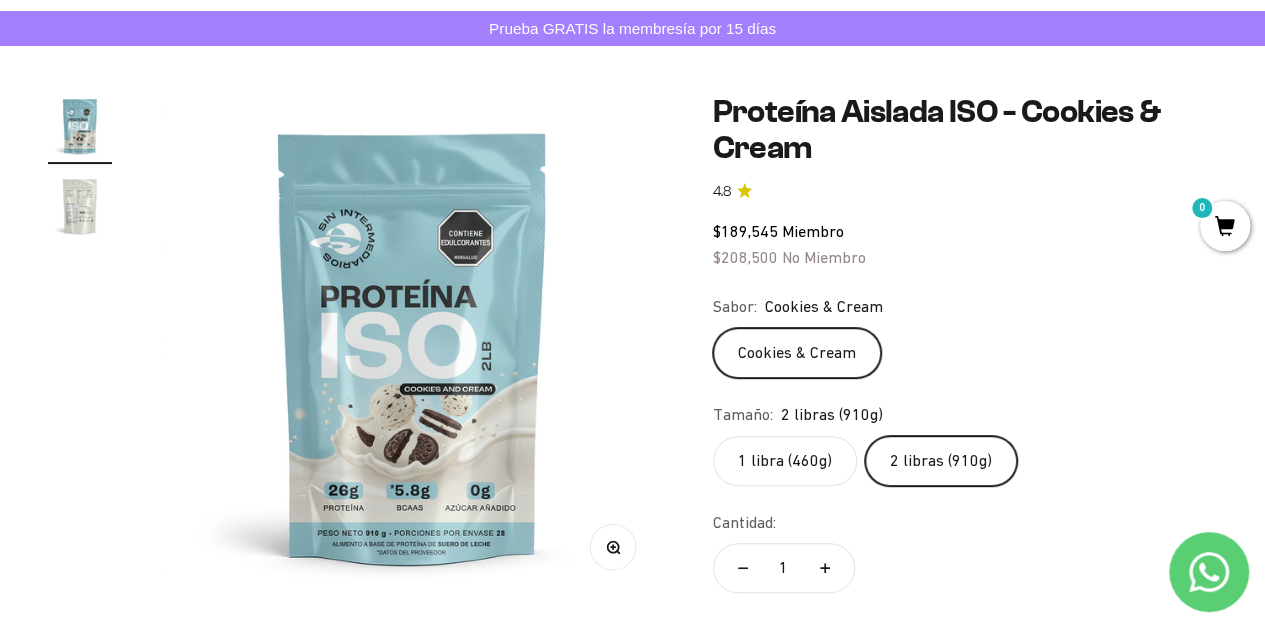 scroll, scrollTop: 160, scrollLeft: 0, axis: vertical 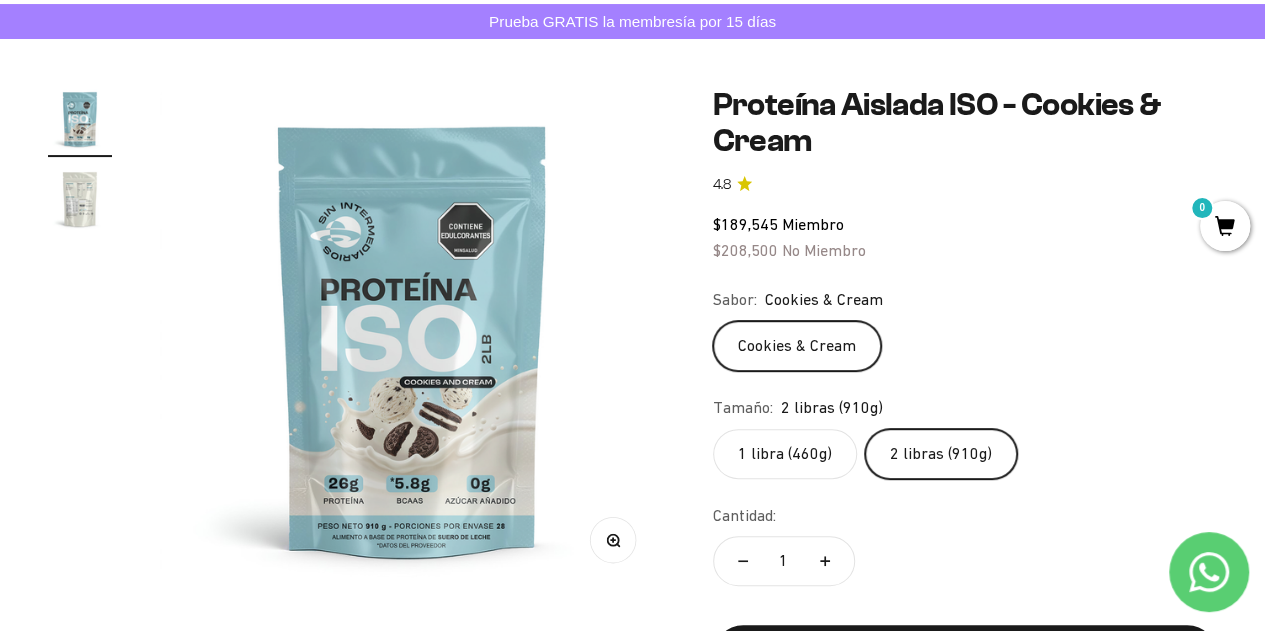 click on "1 libra (460g)" 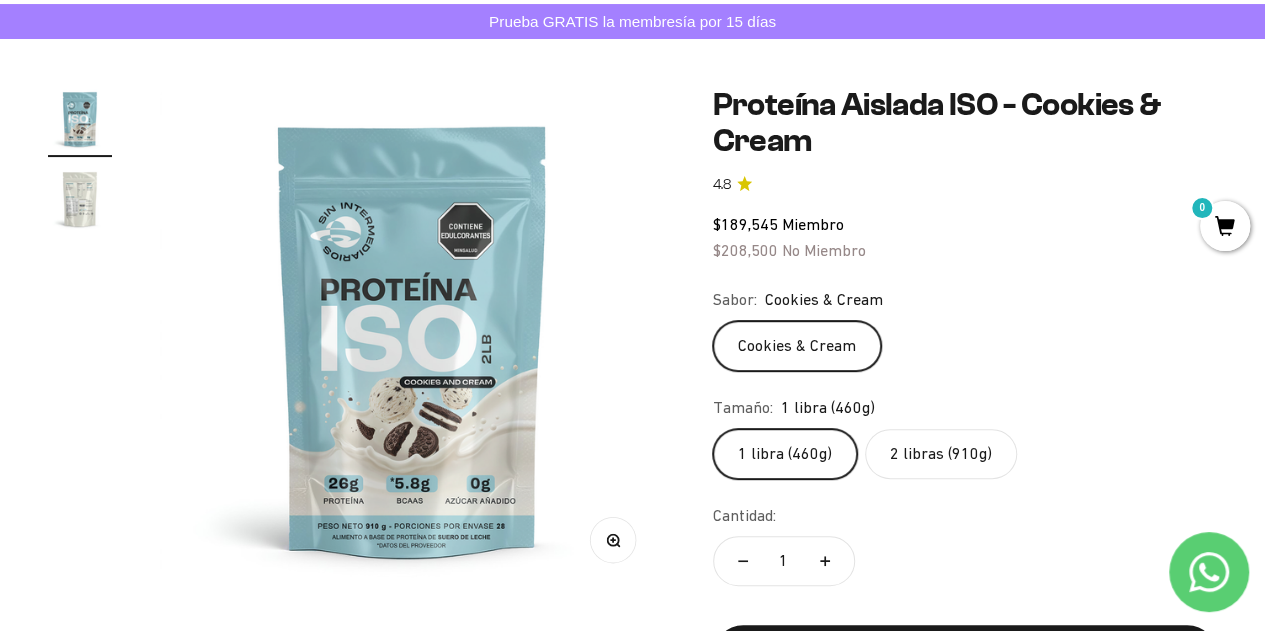 click on "2 libras (910g)" 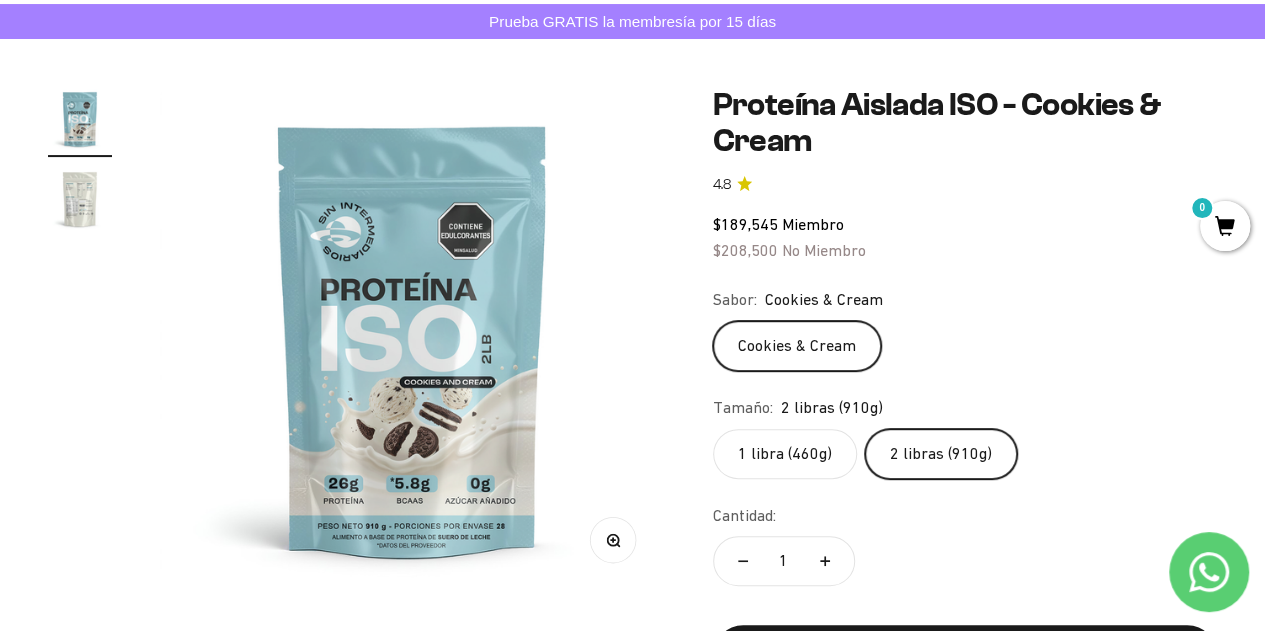 click on "1 libra (460g)" 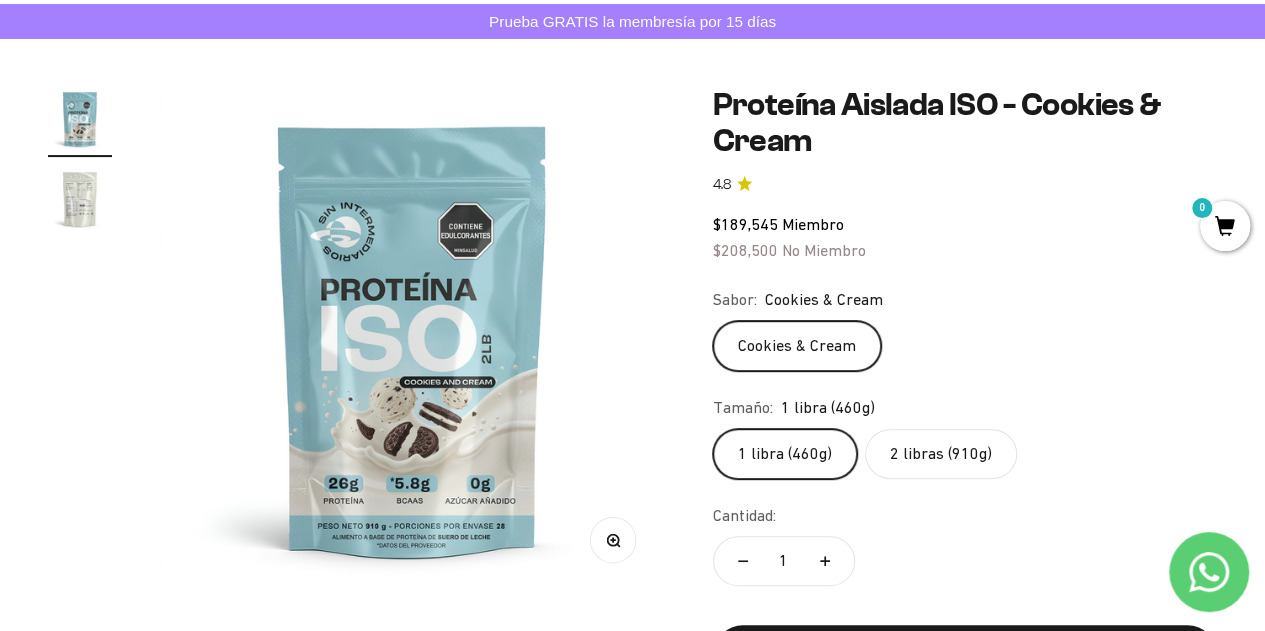 click on "2 libras (910g)" 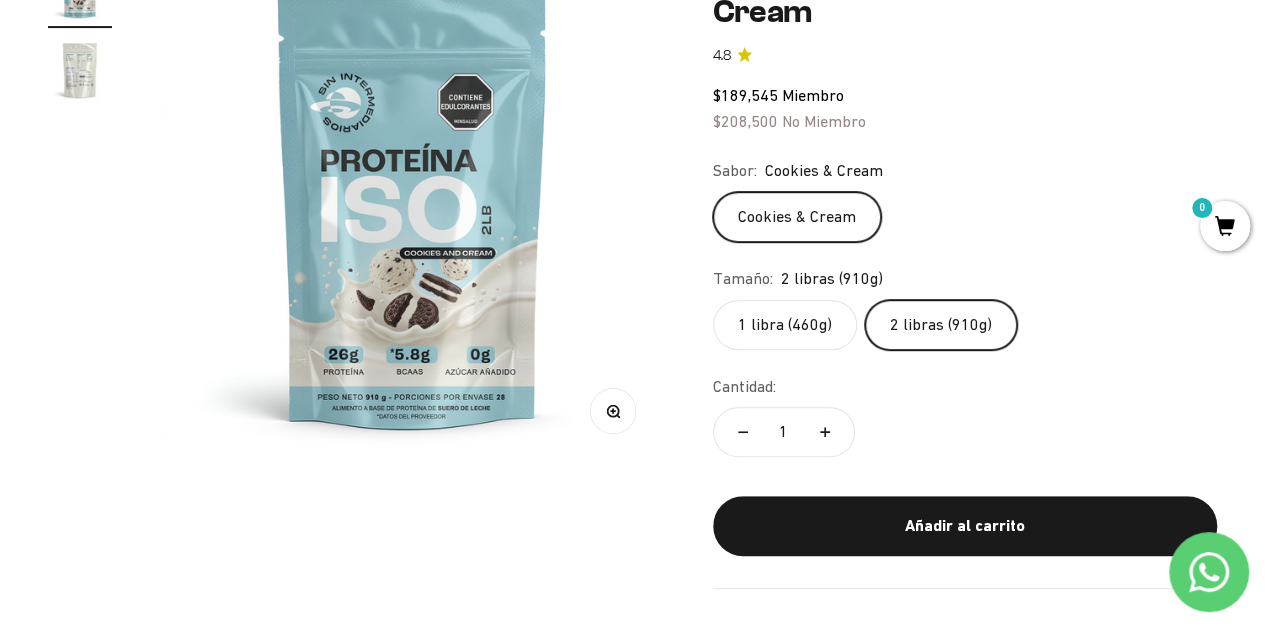 scroll, scrollTop: 290, scrollLeft: 0, axis: vertical 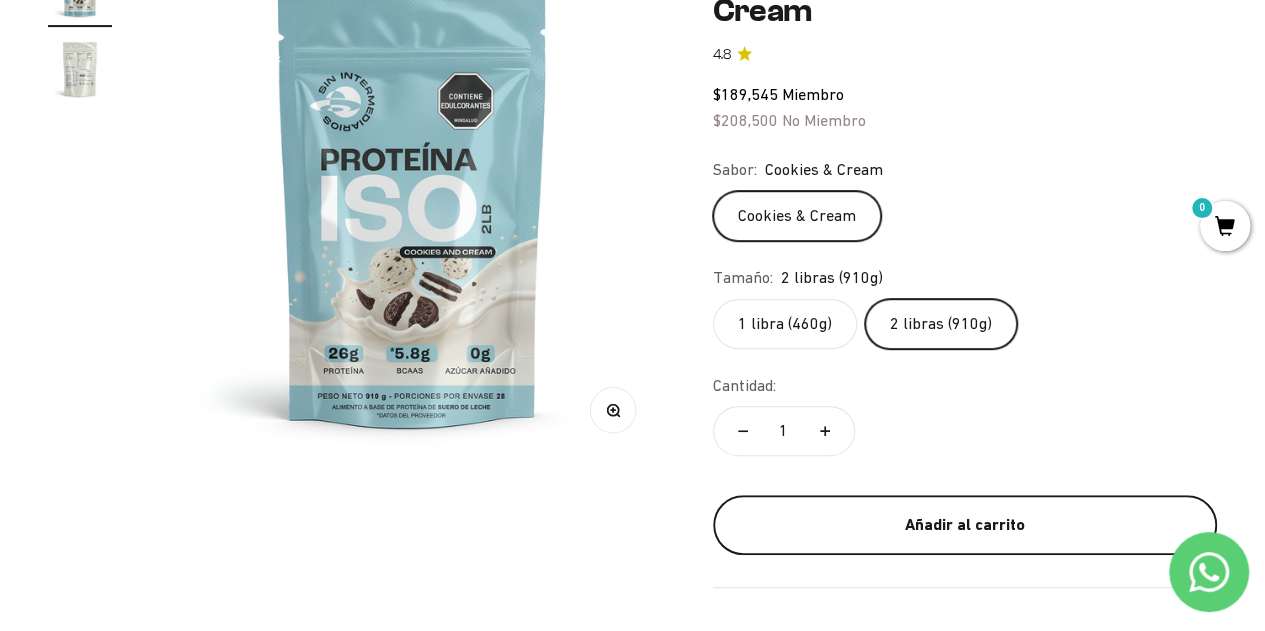 click on "Añadir al carrito" at bounding box center [965, 525] 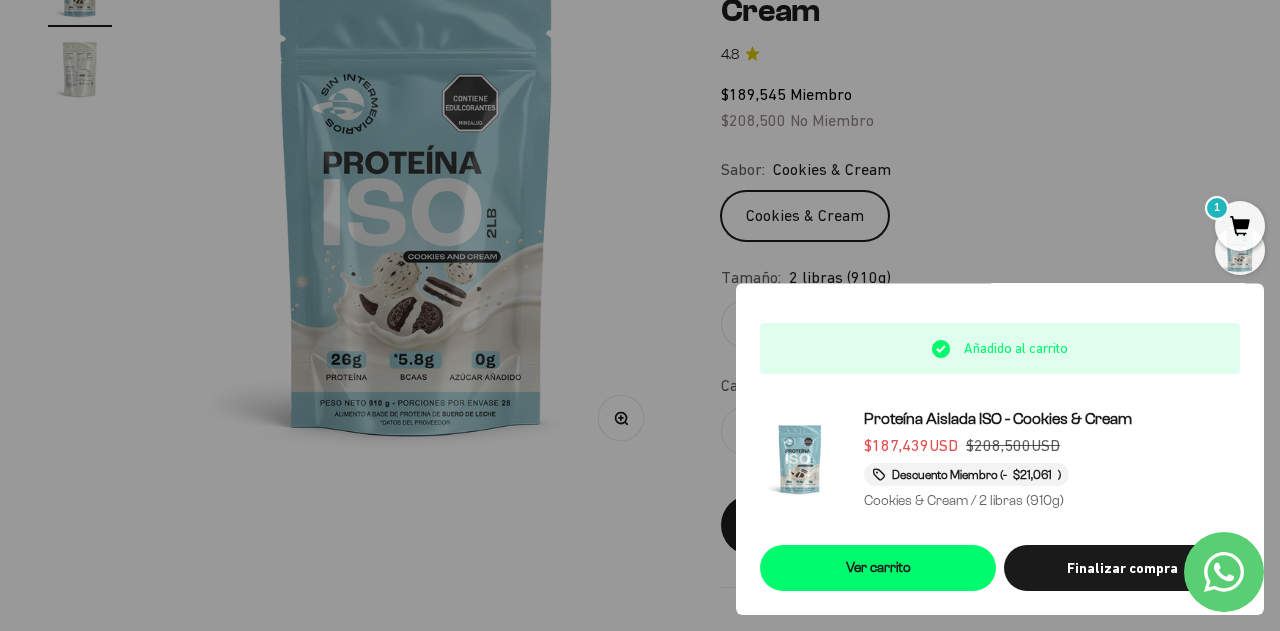 type 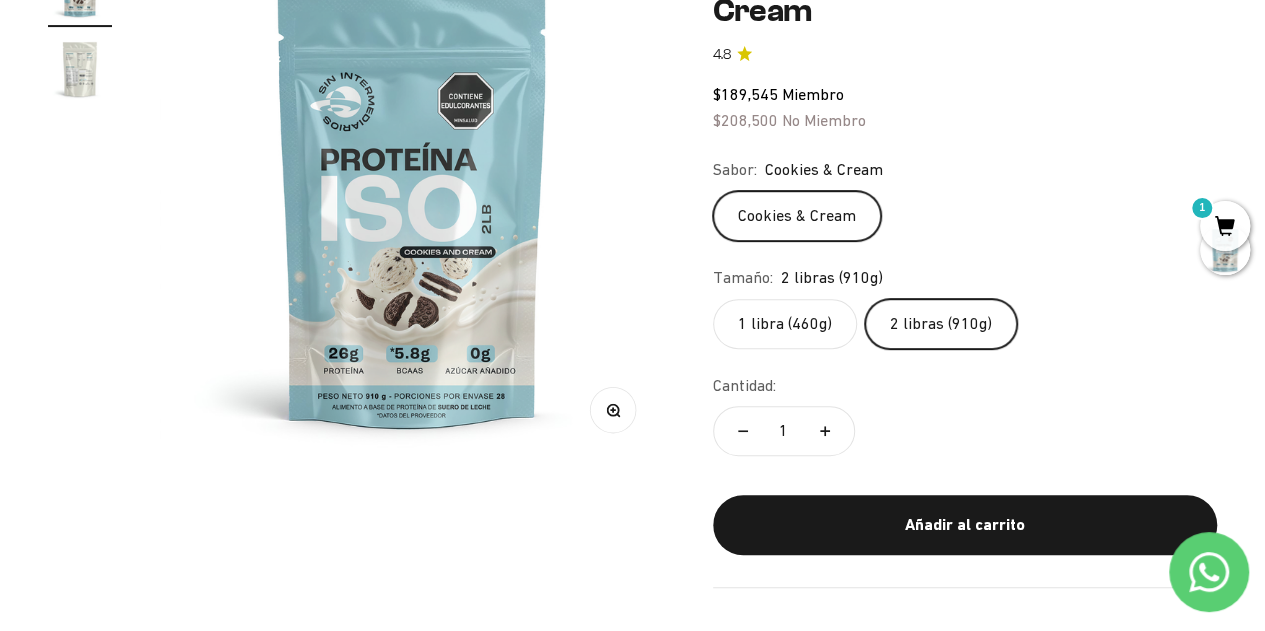 click on "1 libra (460g)" 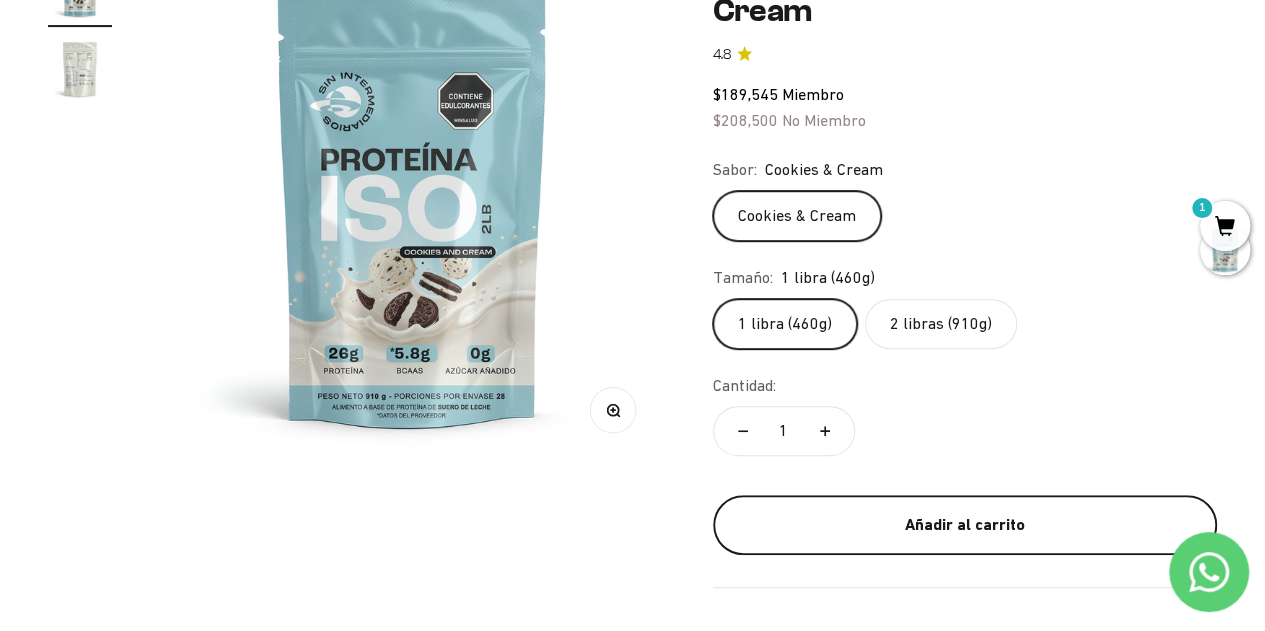 click on "Añadir al carrito" at bounding box center (965, 525) 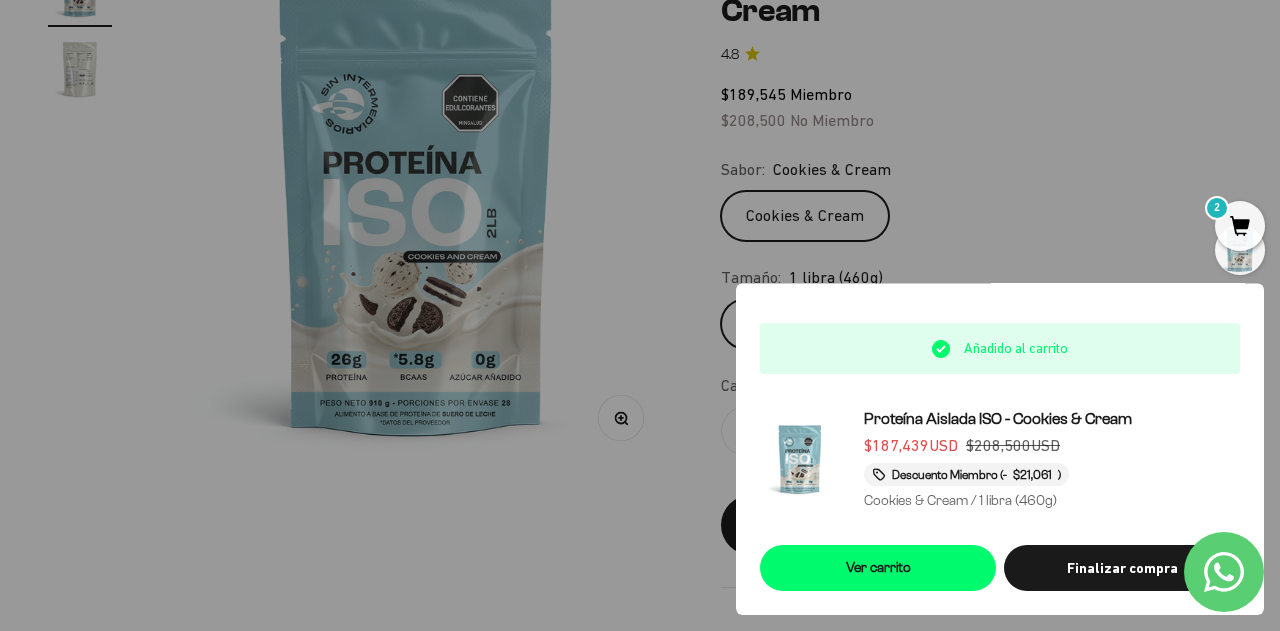 click on "2" at bounding box center [1240, 226] 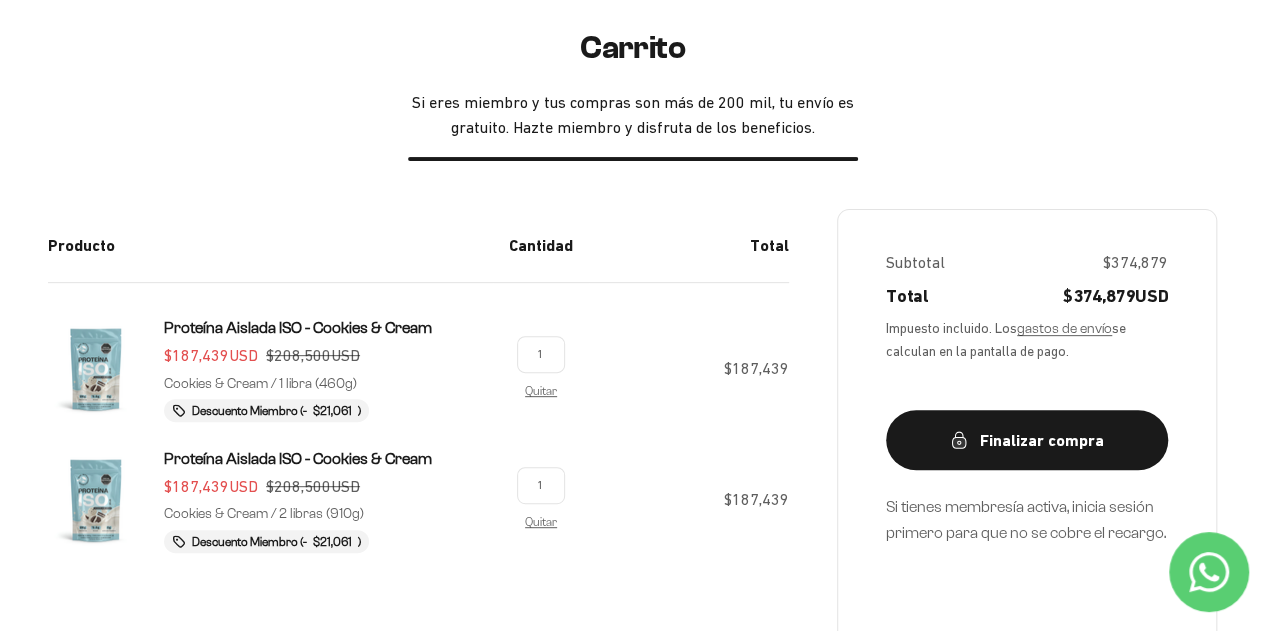 scroll, scrollTop: 236, scrollLeft: 0, axis: vertical 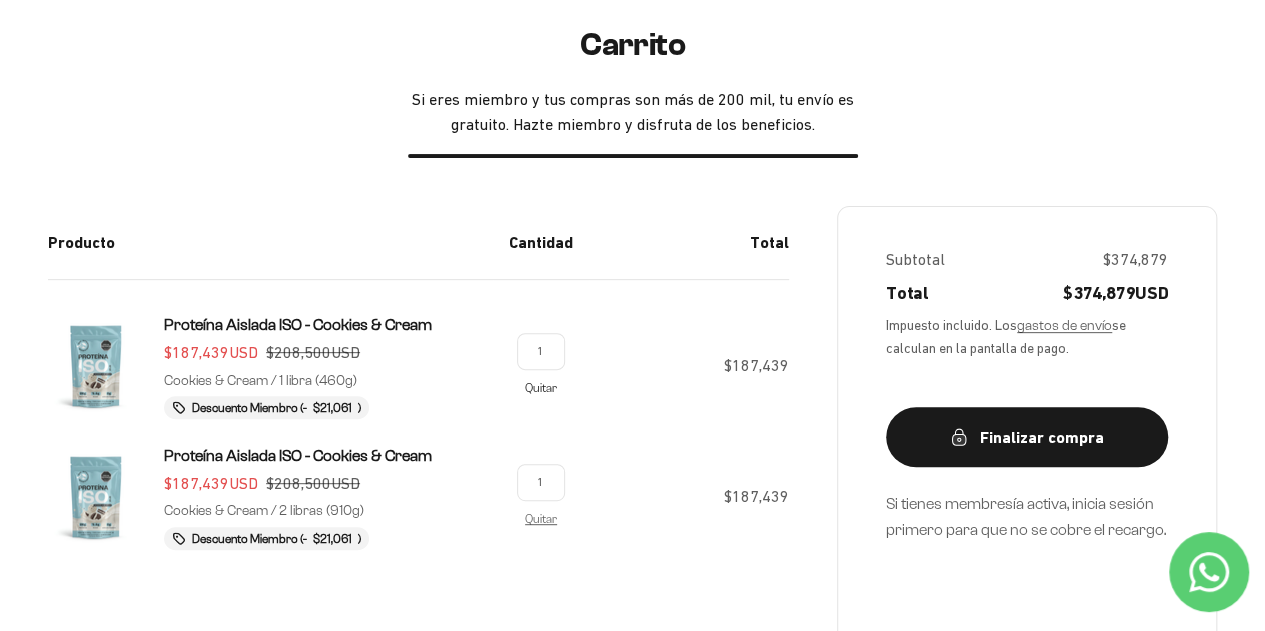 click on "Quitar" at bounding box center (541, 387) 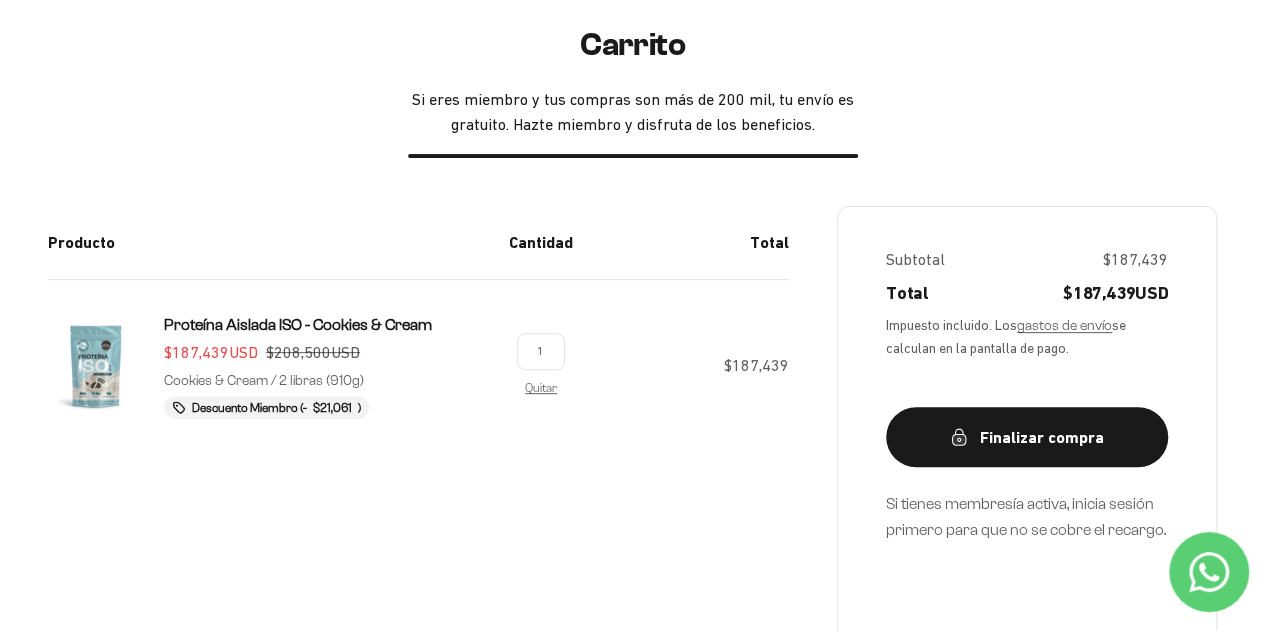 scroll, scrollTop: 0, scrollLeft: 0, axis: both 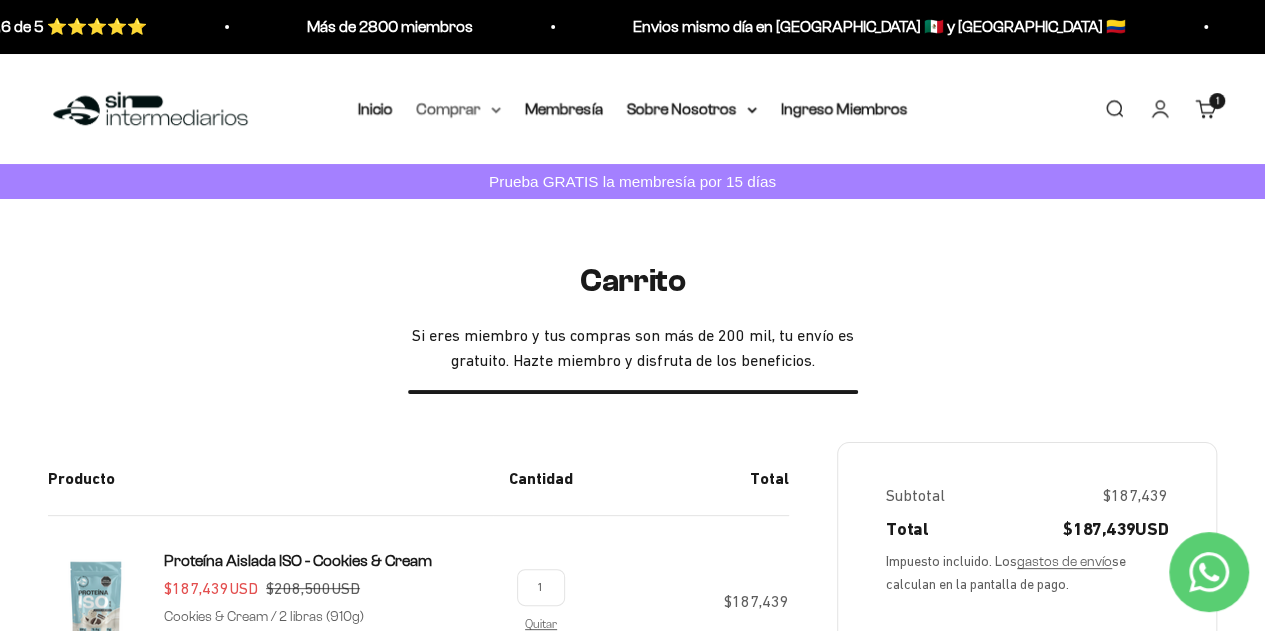 click on "Comprar" at bounding box center (459, 109) 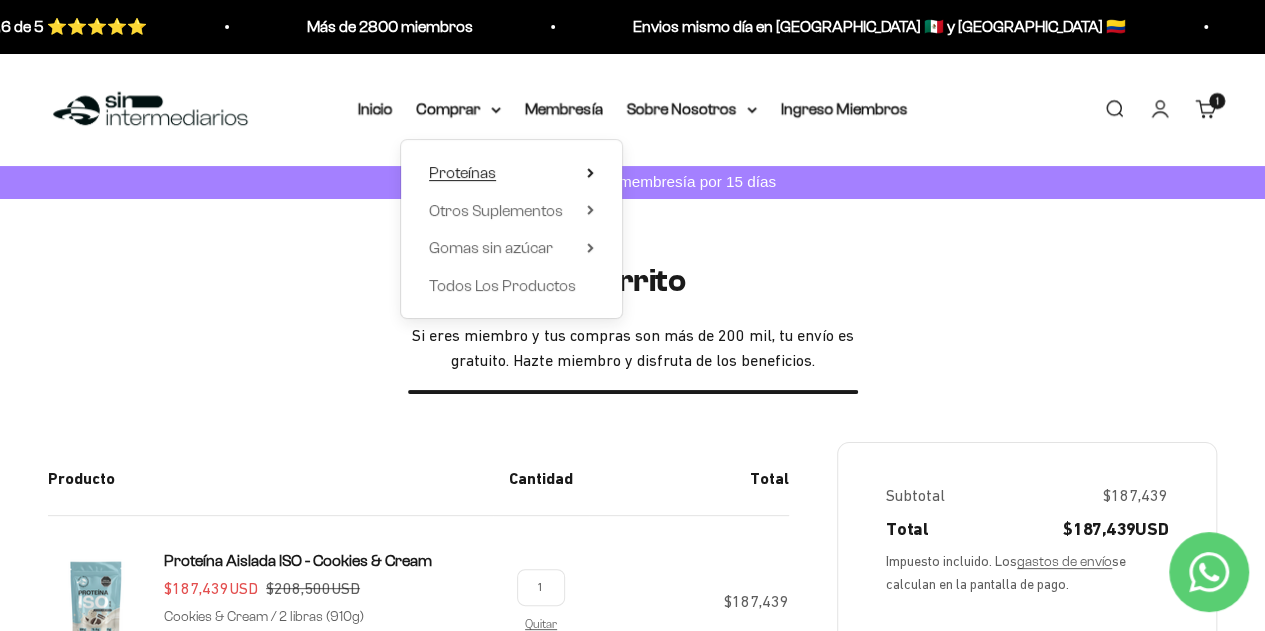 click on "Proteínas" at bounding box center [462, 172] 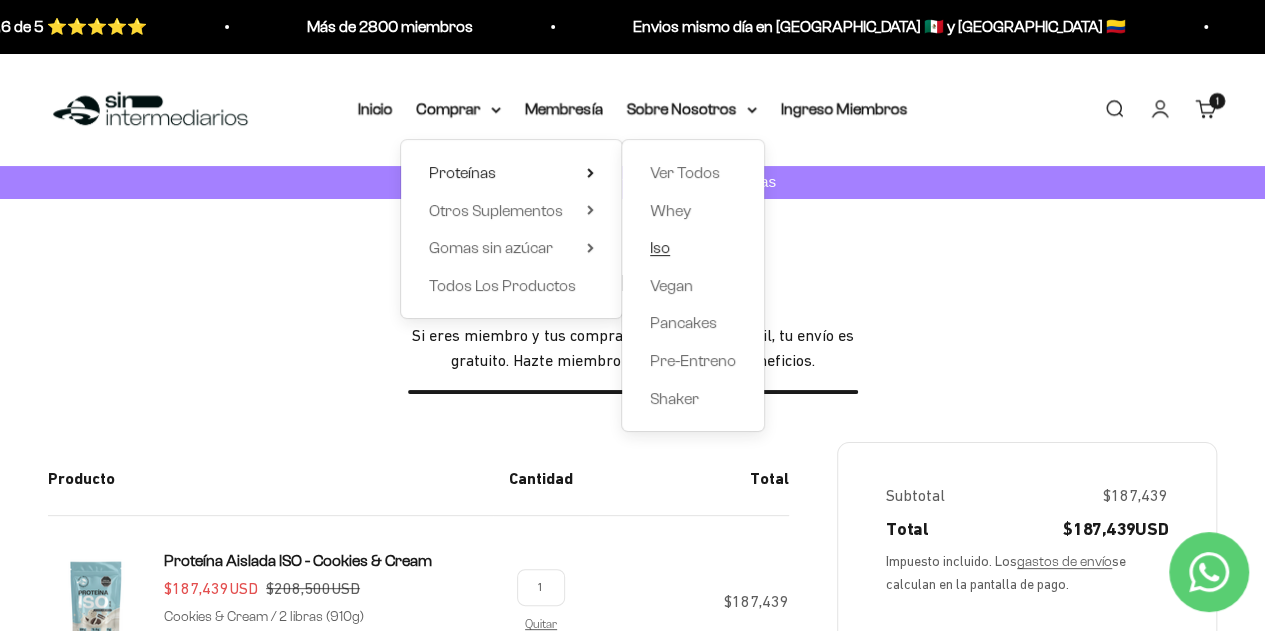 click on "Iso" at bounding box center (660, 247) 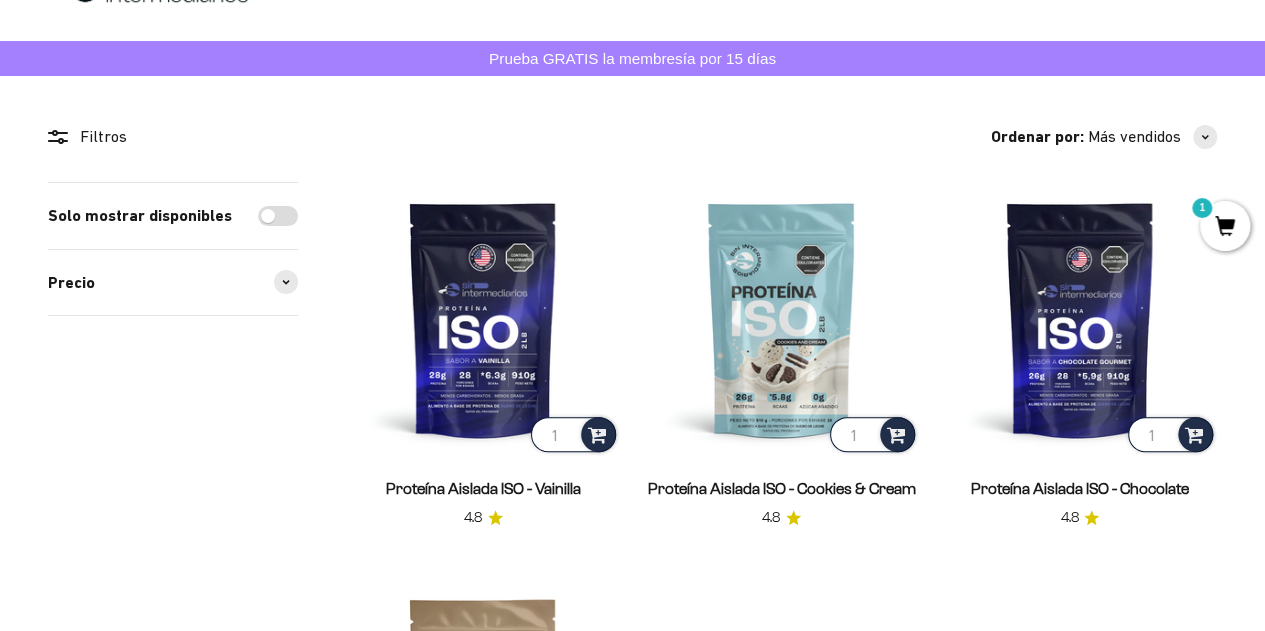 scroll, scrollTop: 124, scrollLeft: 0, axis: vertical 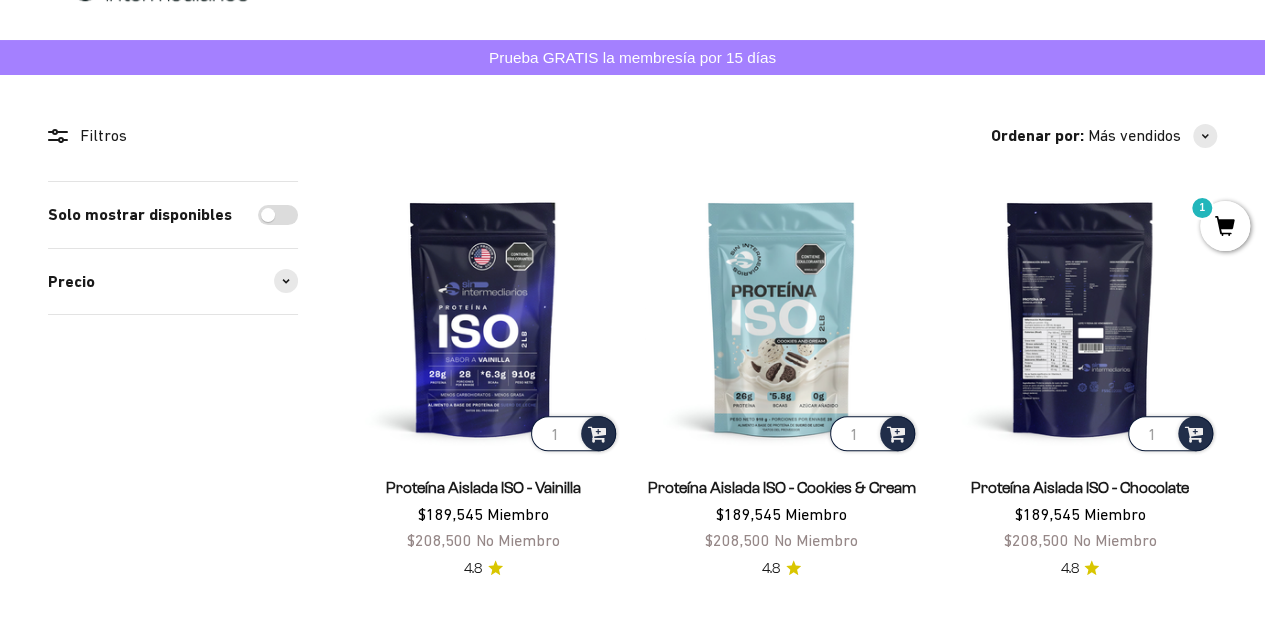 click at bounding box center [1080, 318] 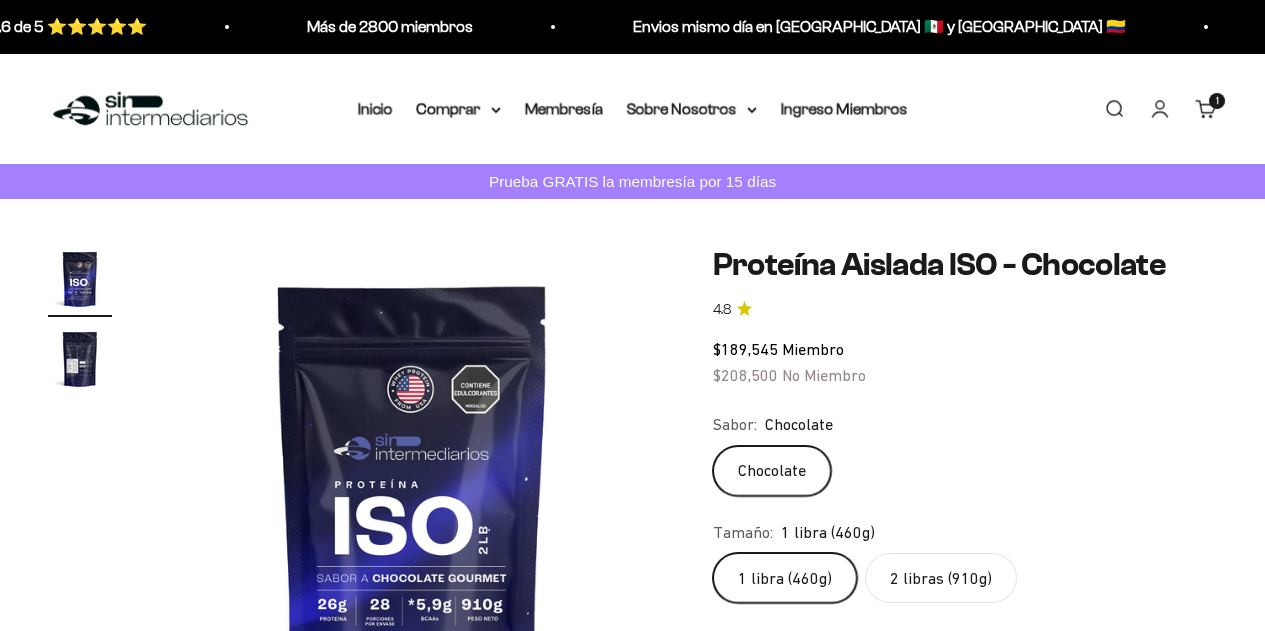 scroll, scrollTop: 0, scrollLeft: 0, axis: both 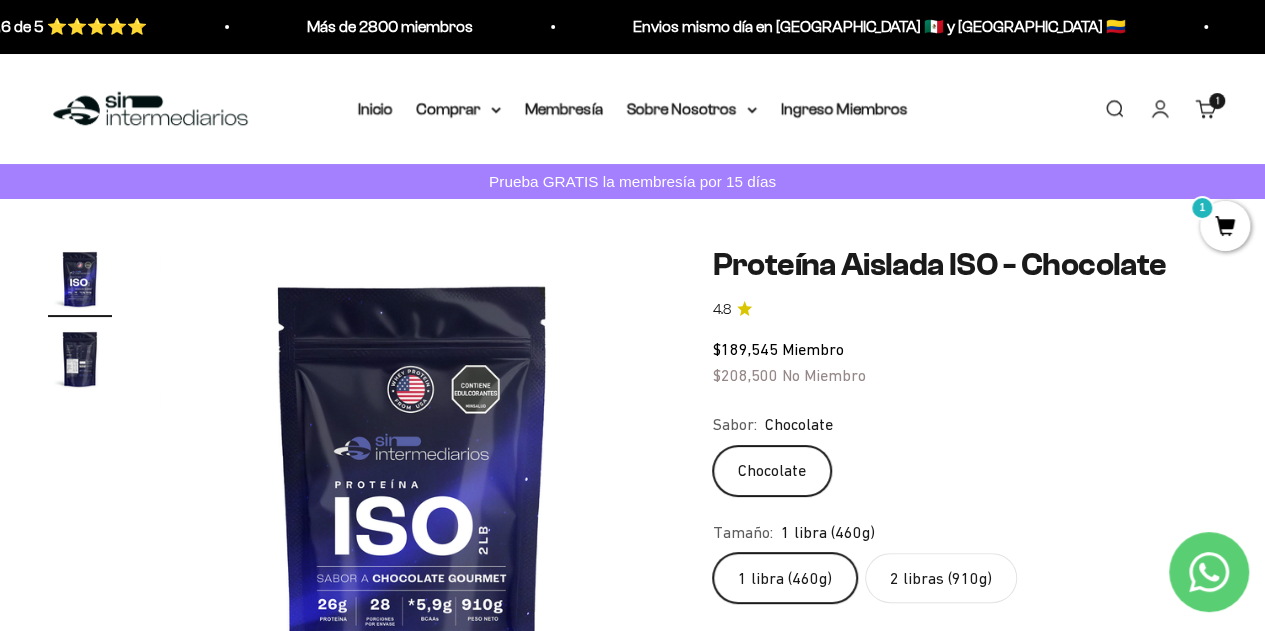 click on "2 libras (910g)" 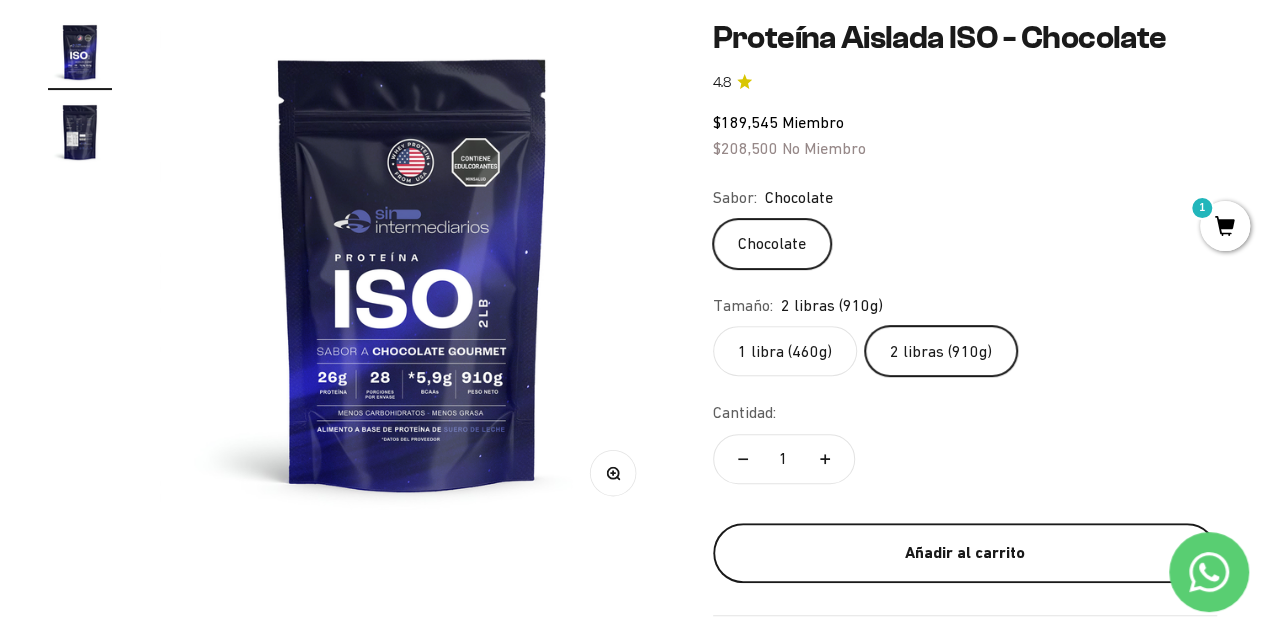 scroll, scrollTop: 228, scrollLeft: 0, axis: vertical 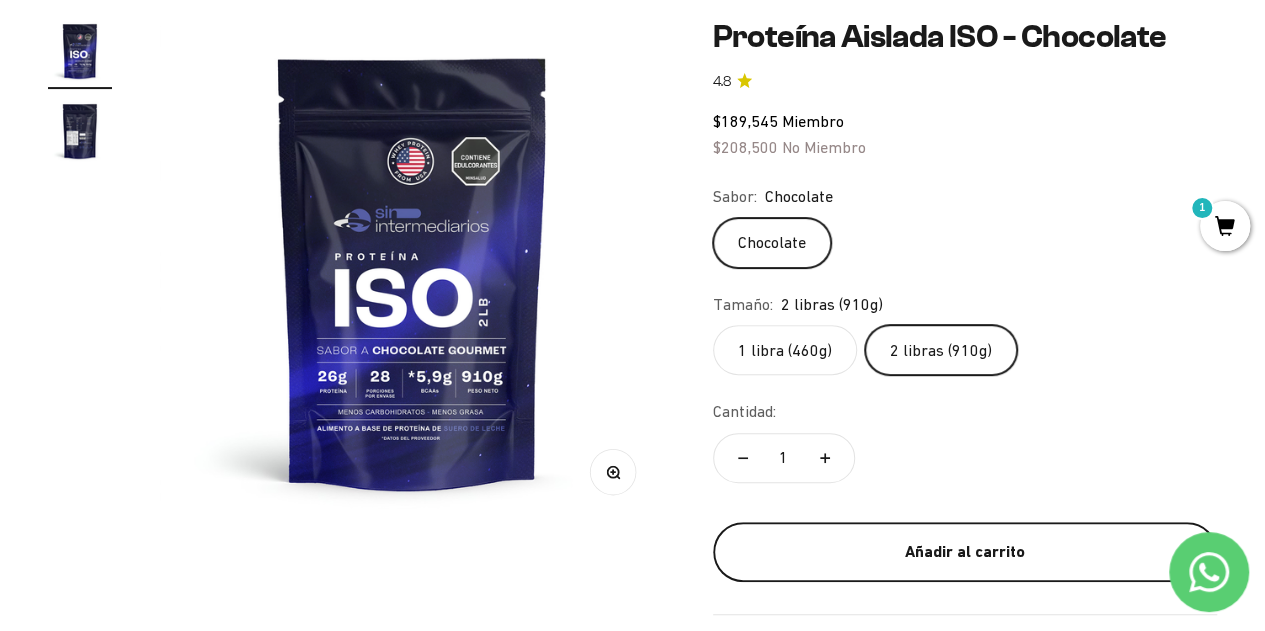 click on "Añadir al carrito" at bounding box center (965, 552) 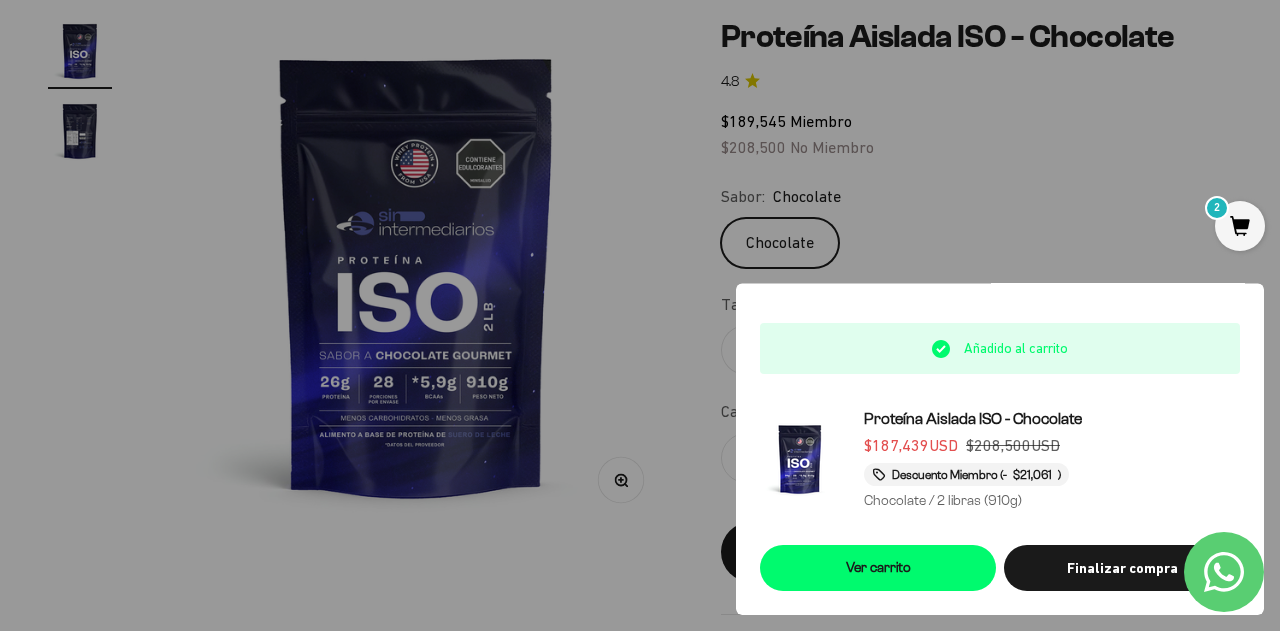 click at bounding box center [640, 315] 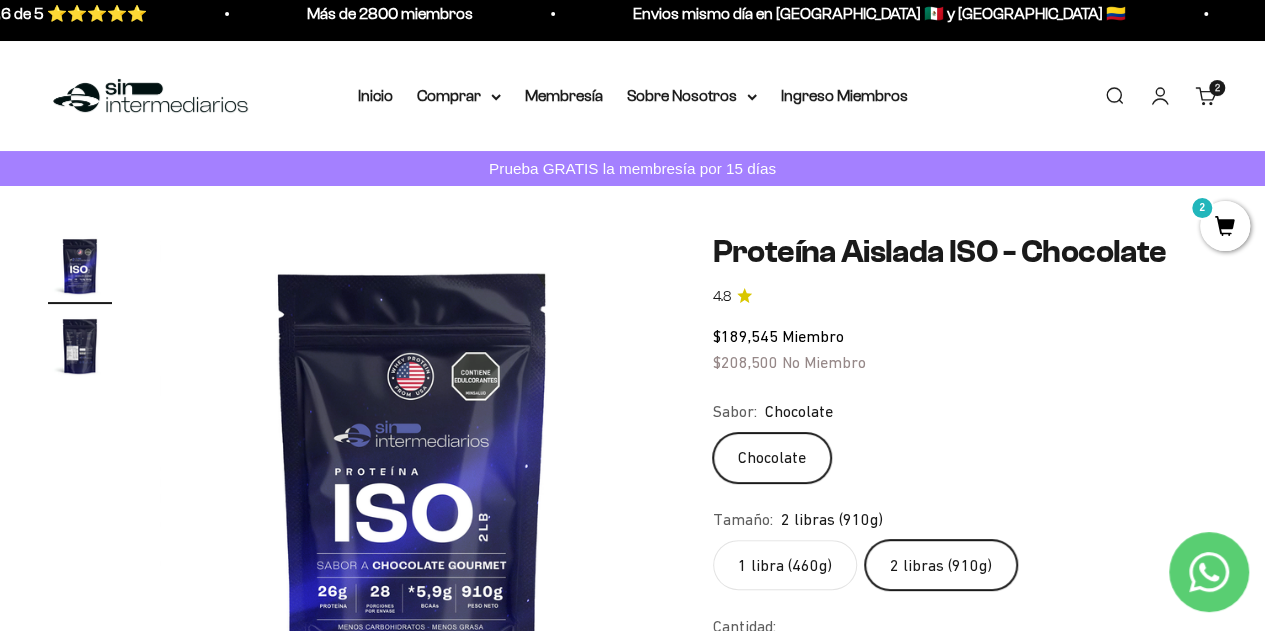 scroll, scrollTop: 0, scrollLeft: 0, axis: both 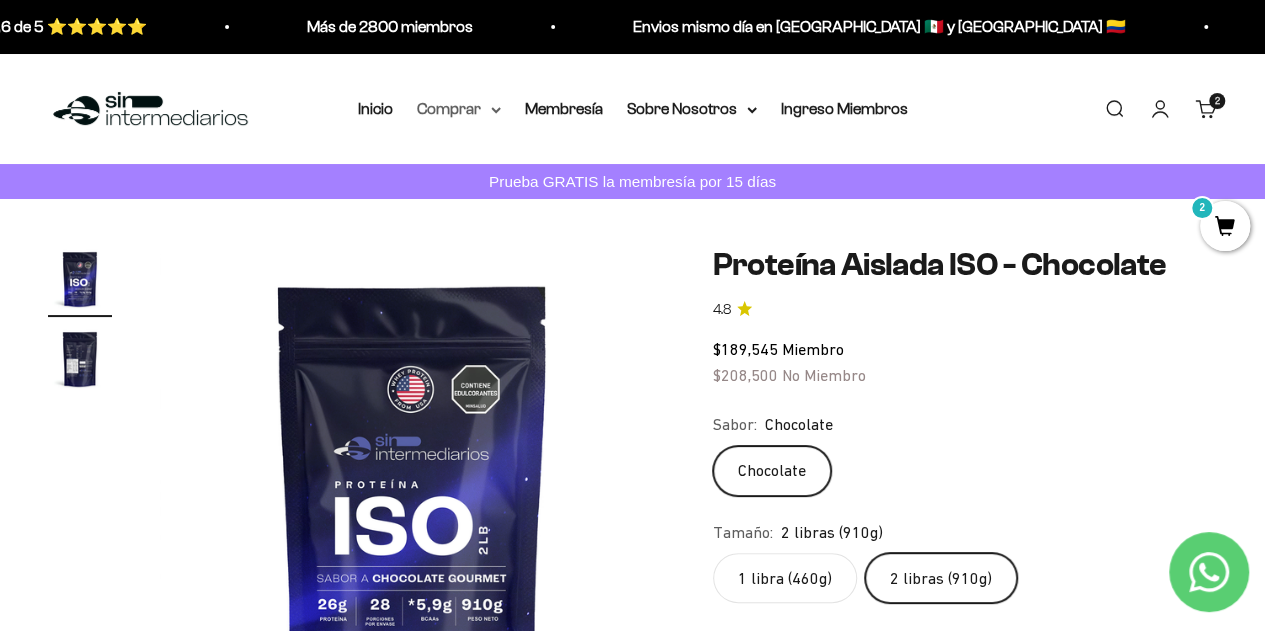 click on "Comprar" at bounding box center [459, 109] 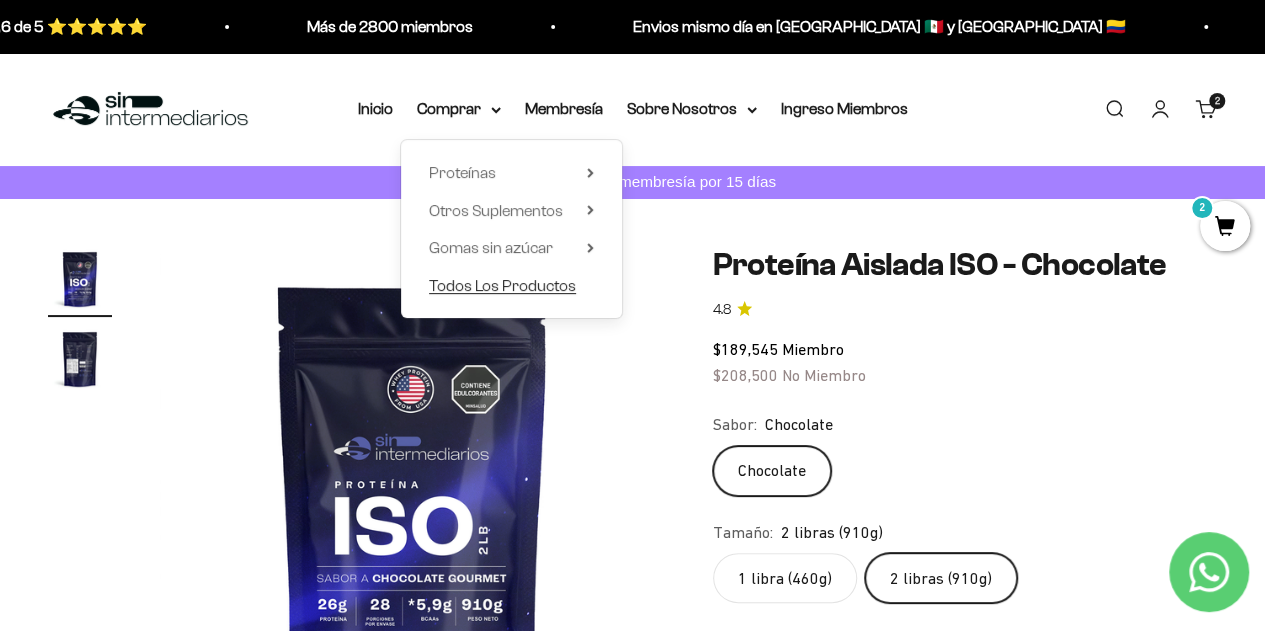 click on "Todos Los Productos" at bounding box center [502, 284] 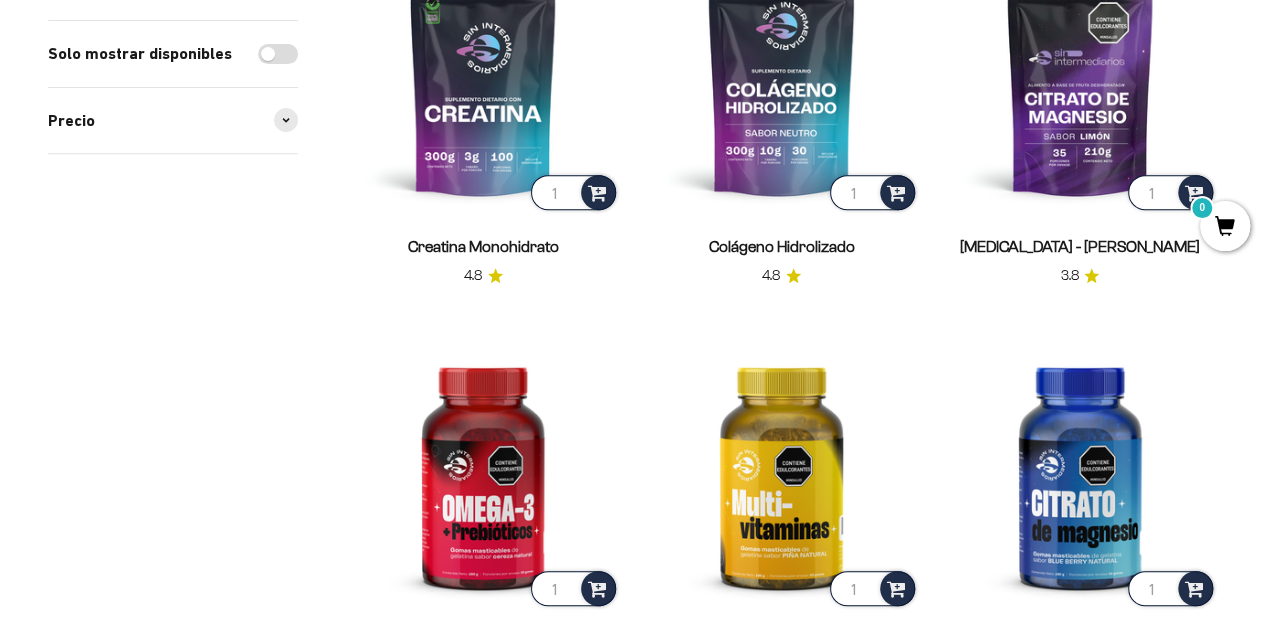 scroll, scrollTop: 366, scrollLeft: 0, axis: vertical 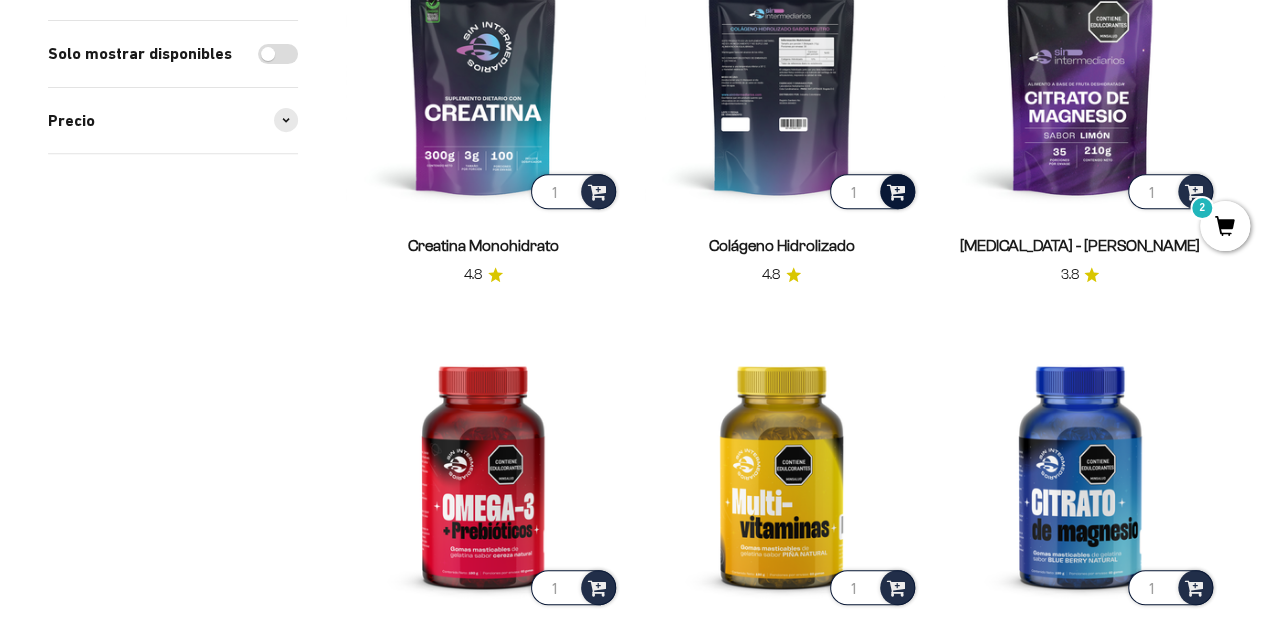 click at bounding box center [896, 190] 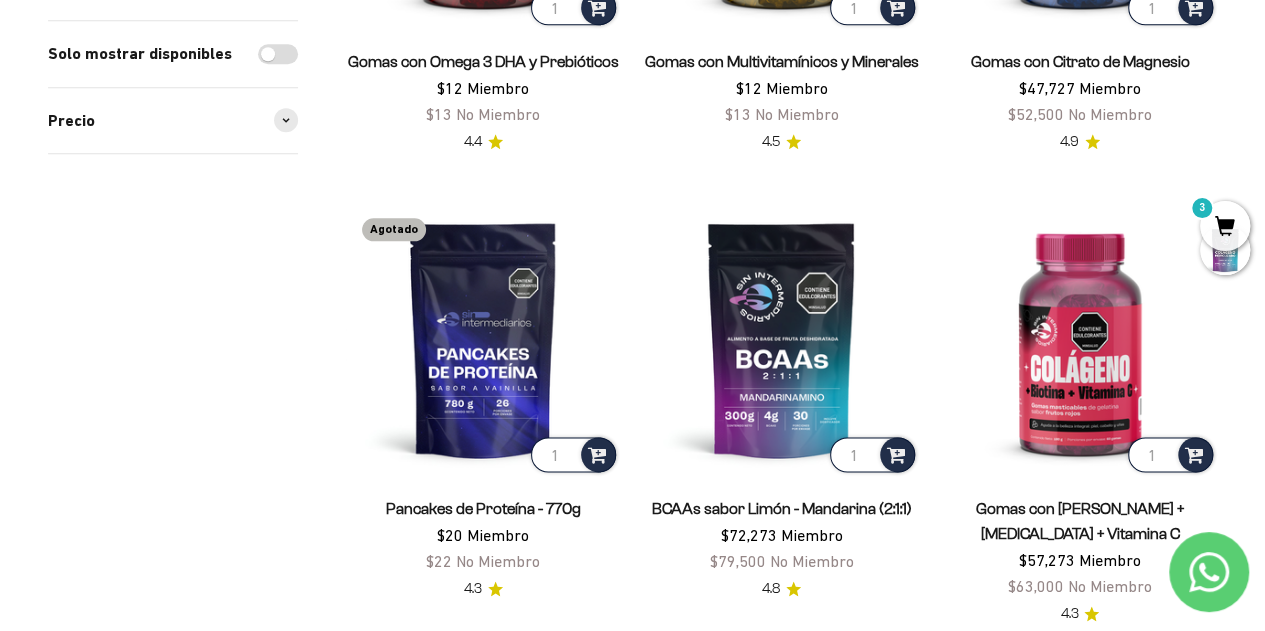 scroll, scrollTop: 998, scrollLeft: 0, axis: vertical 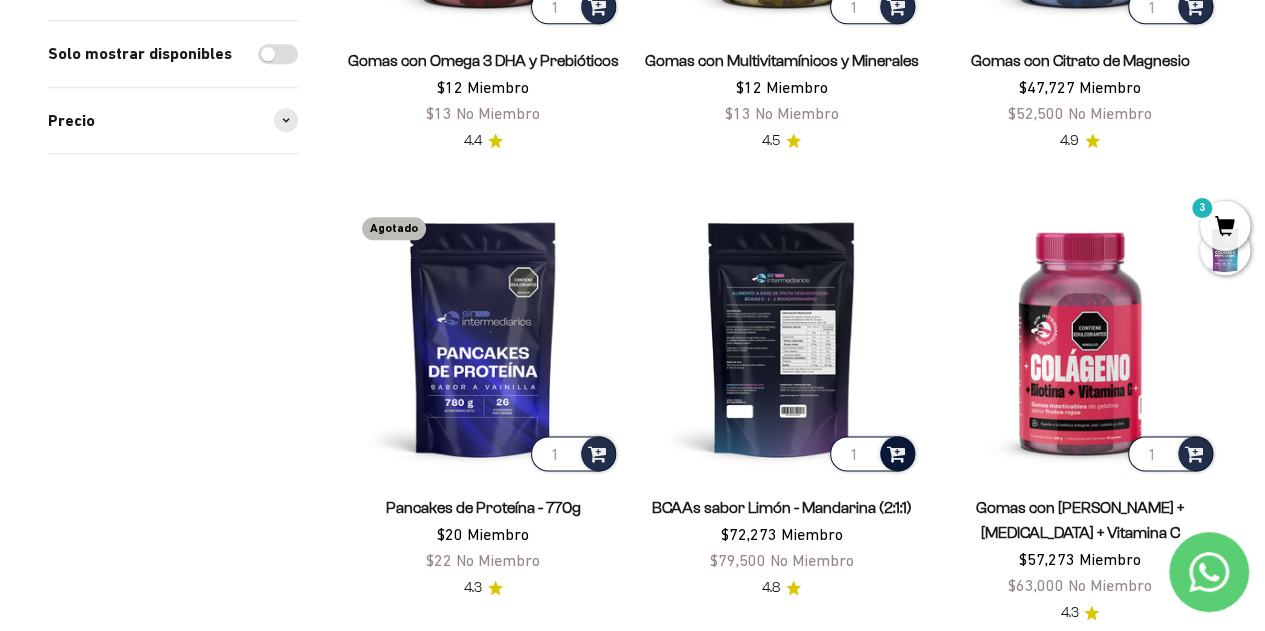 click at bounding box center [896, 452] 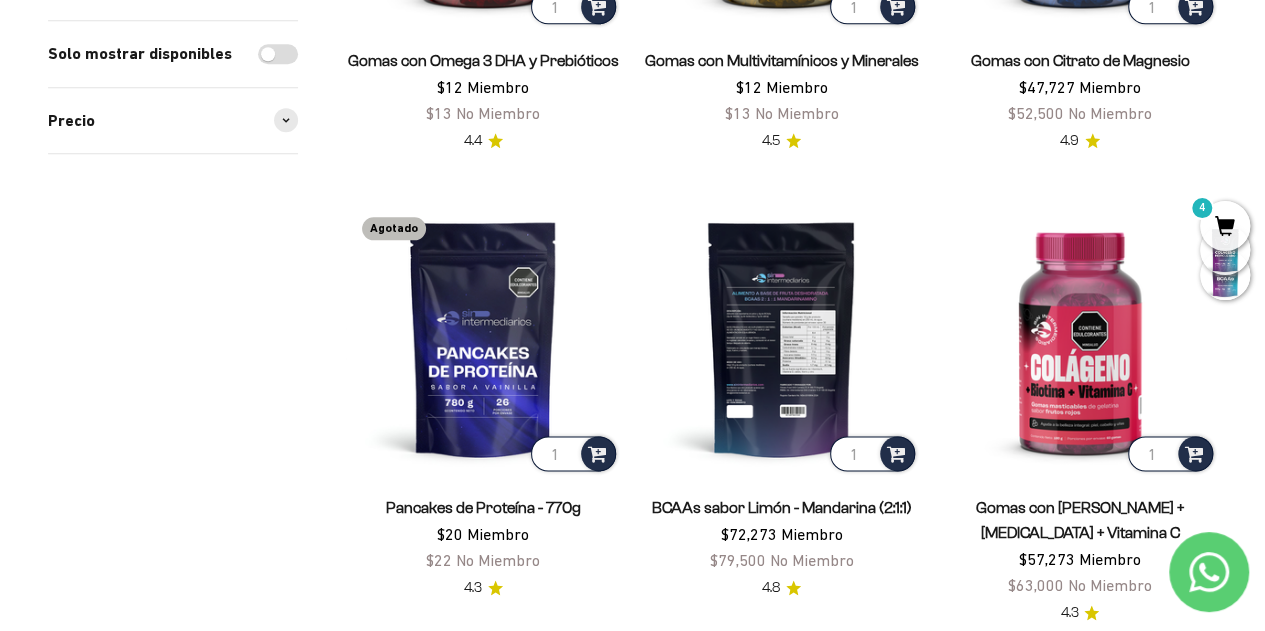 click at bounding box center (781, 338) 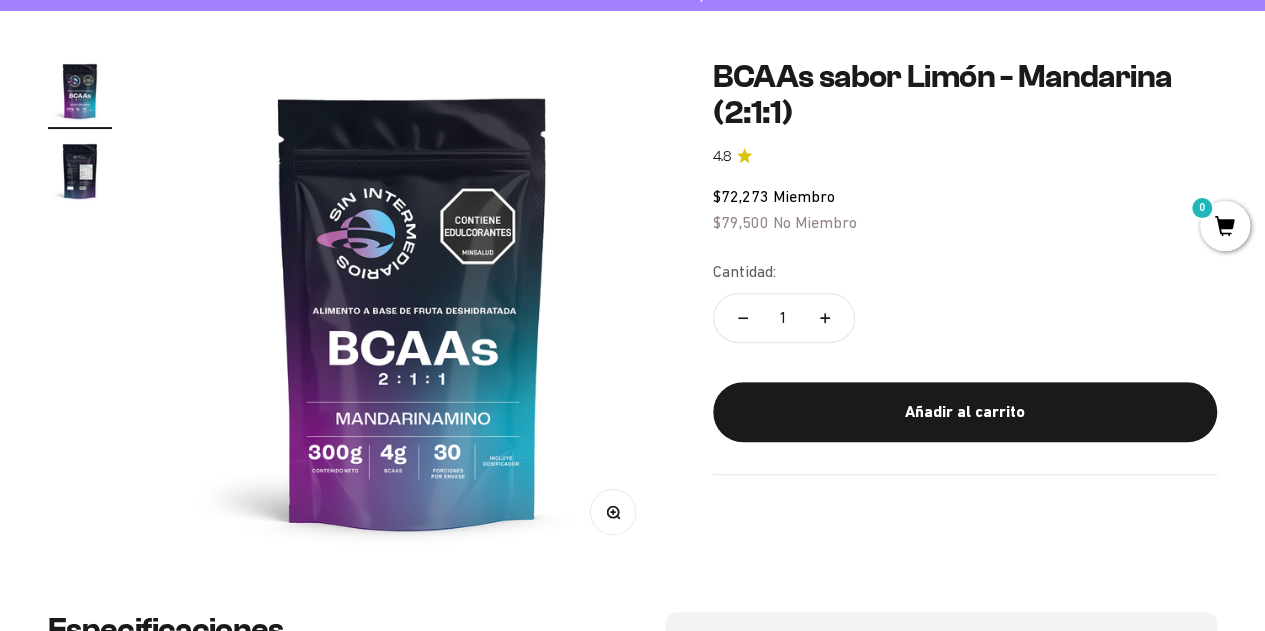 scroll, scrollTop: 189, scrollLeft: 0, axis: vertical 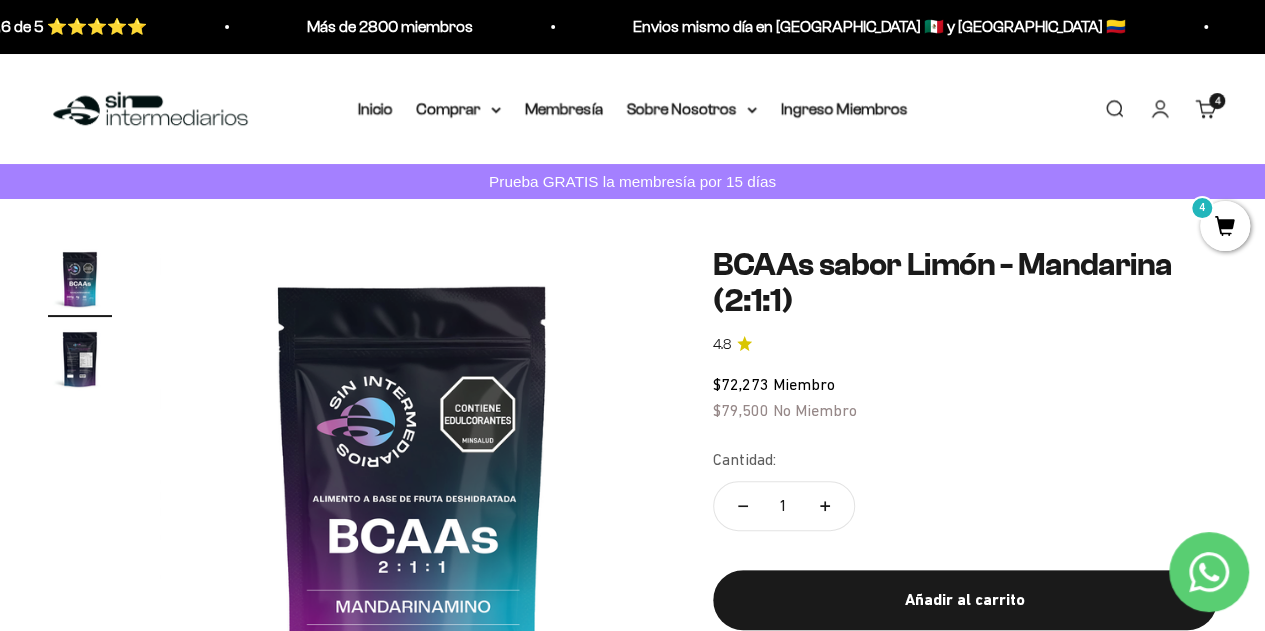 click at bounding box center [80, 359] 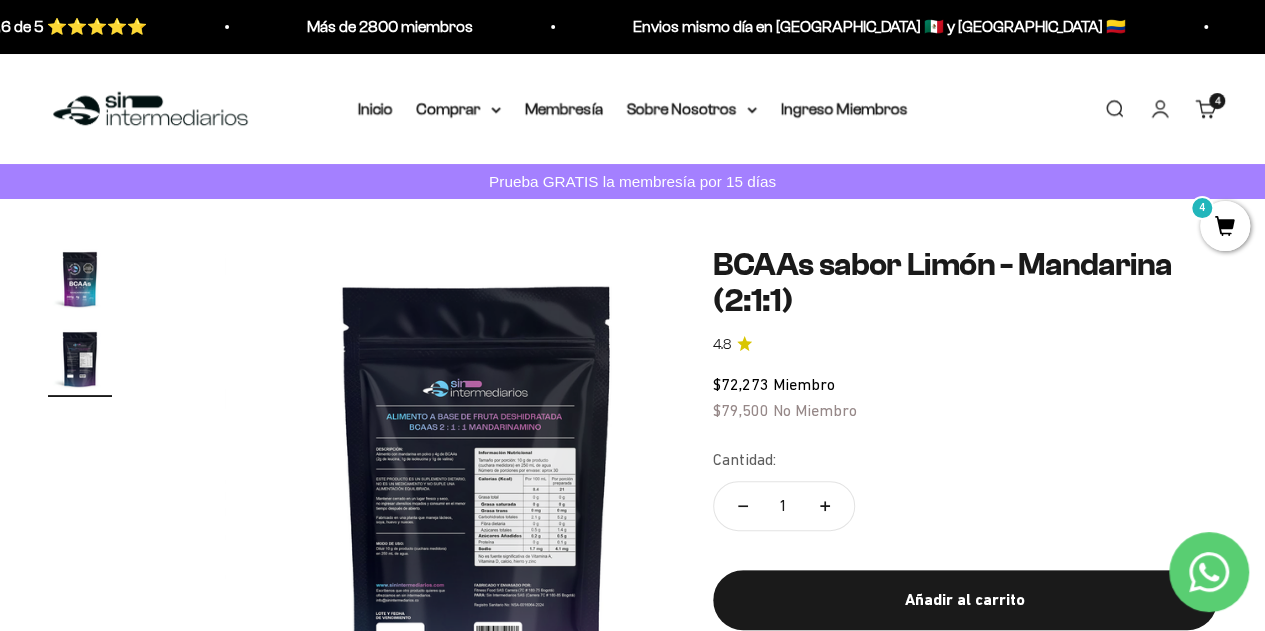 scroll, scrollTop: 0, scrollLeft: 516, axis: horizontal 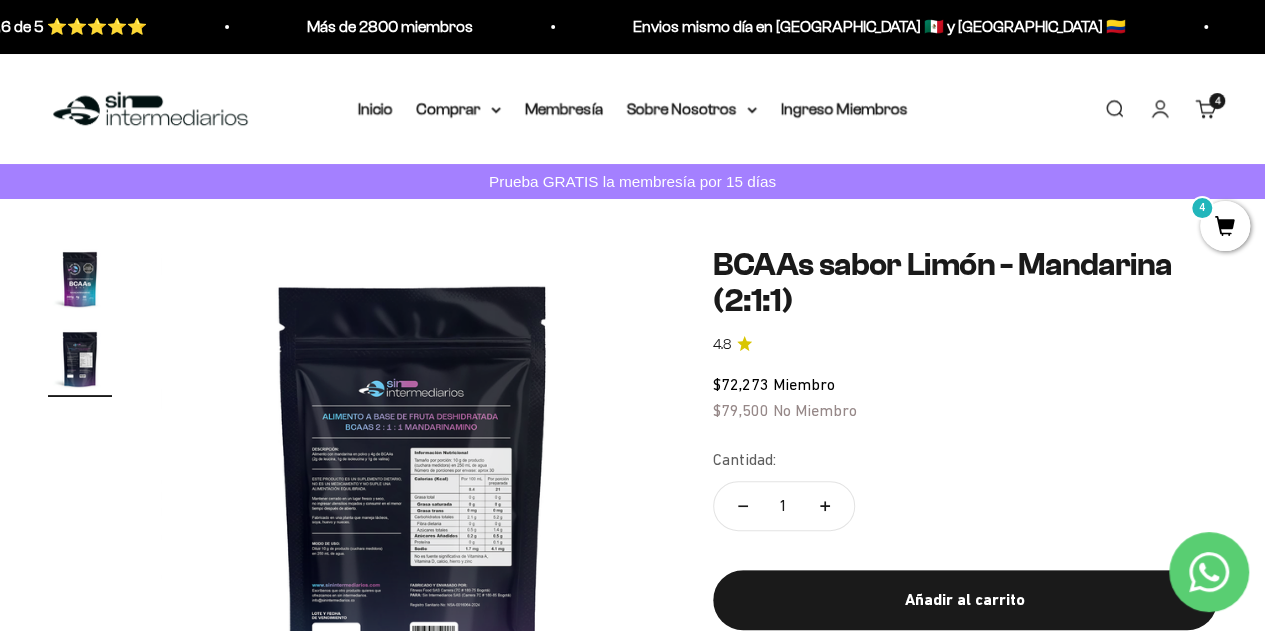 click at bounding box center (80, 279) 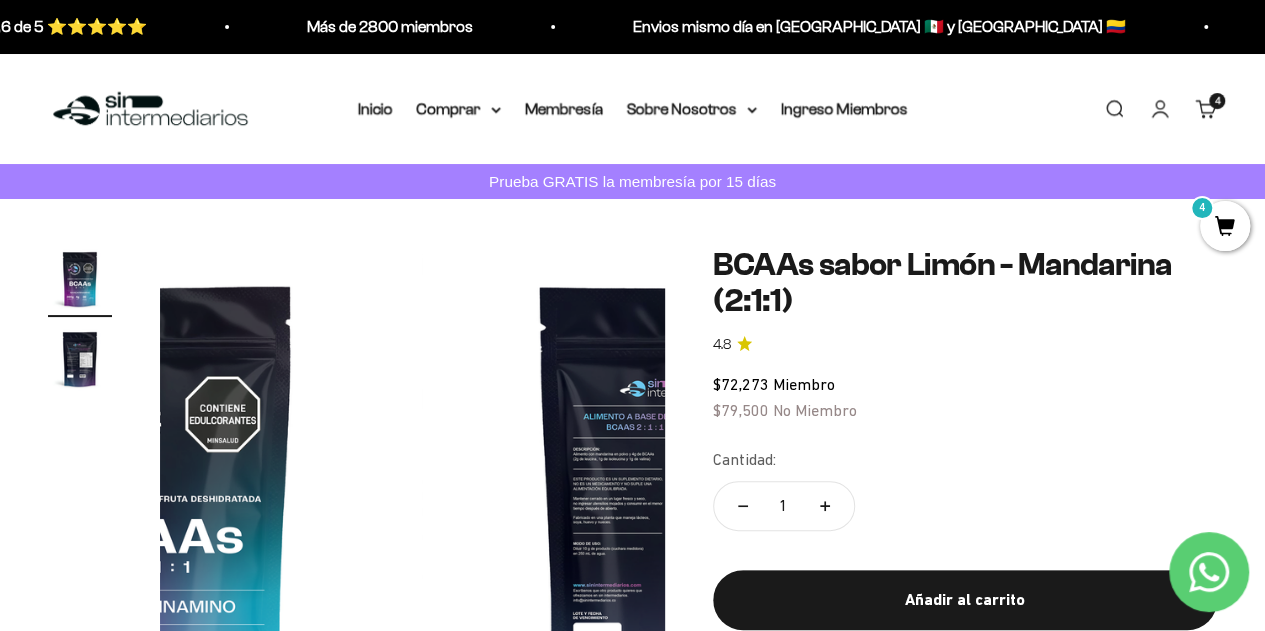 scroll, scrollTop: 0, scrollLeft: 0, axis: both 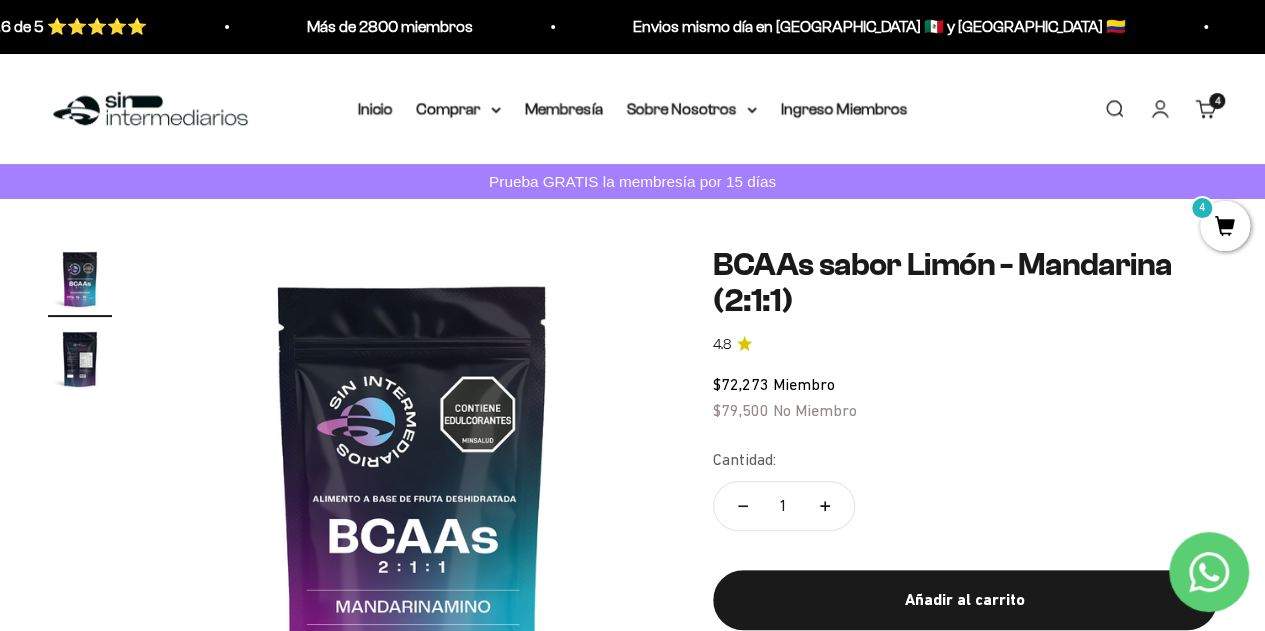 click on "Cuenta" at bounding box center (1160, 109) 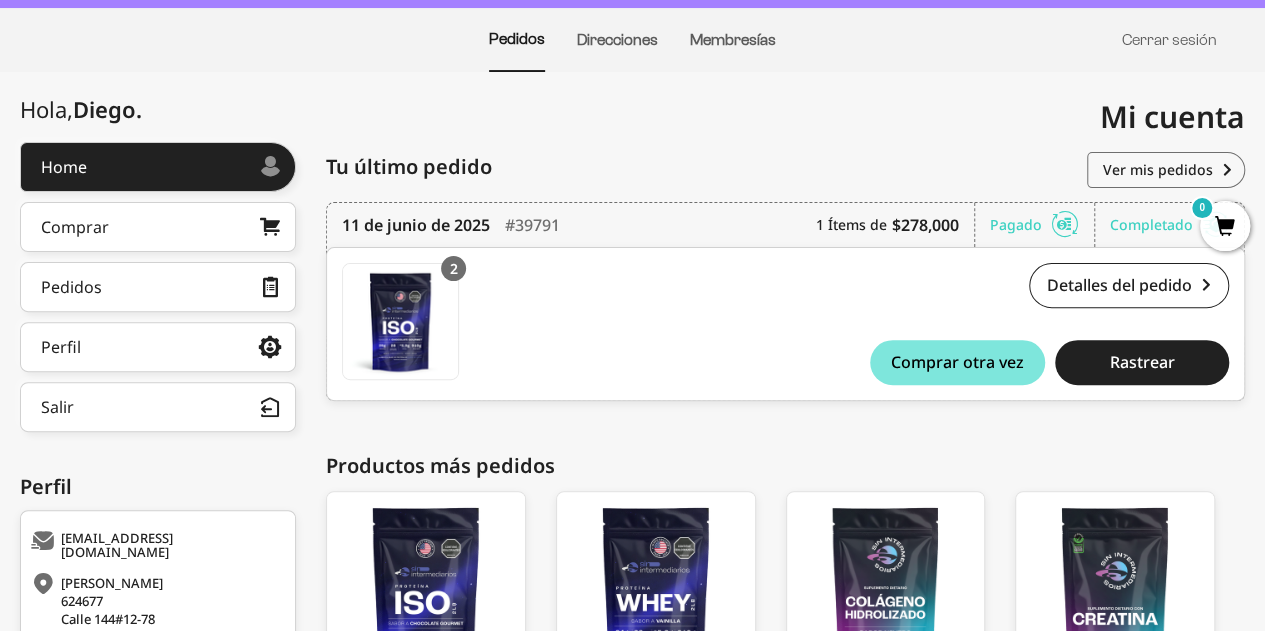 scroll, scrollTop: 192, scrollLeft: 0, axis: vertical 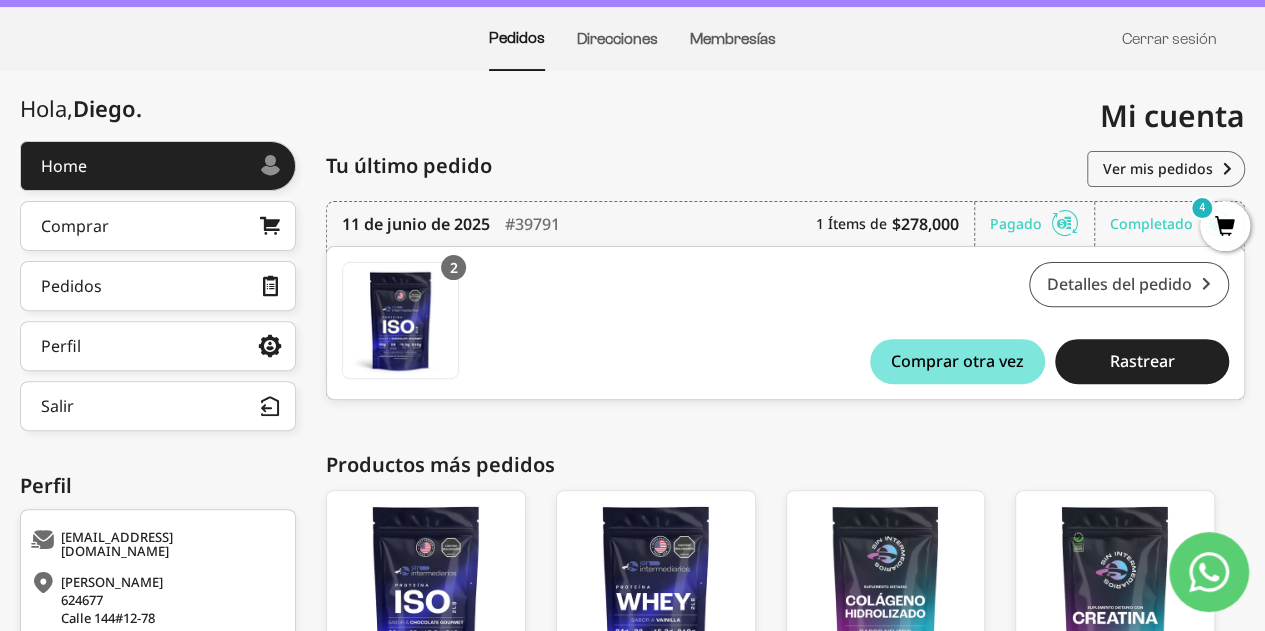 click on "Detalles del pedido" at bounding box center (1129, 284) 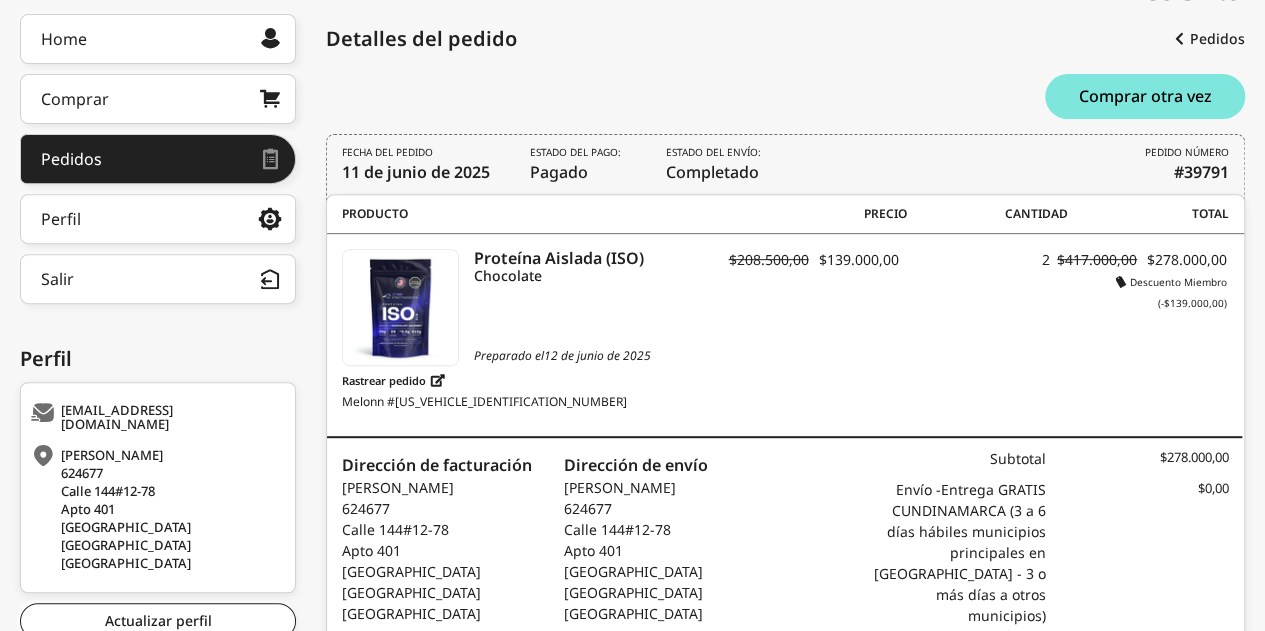 scroll, scrollTop: 321, scrollLeft: 0, axis: vertical 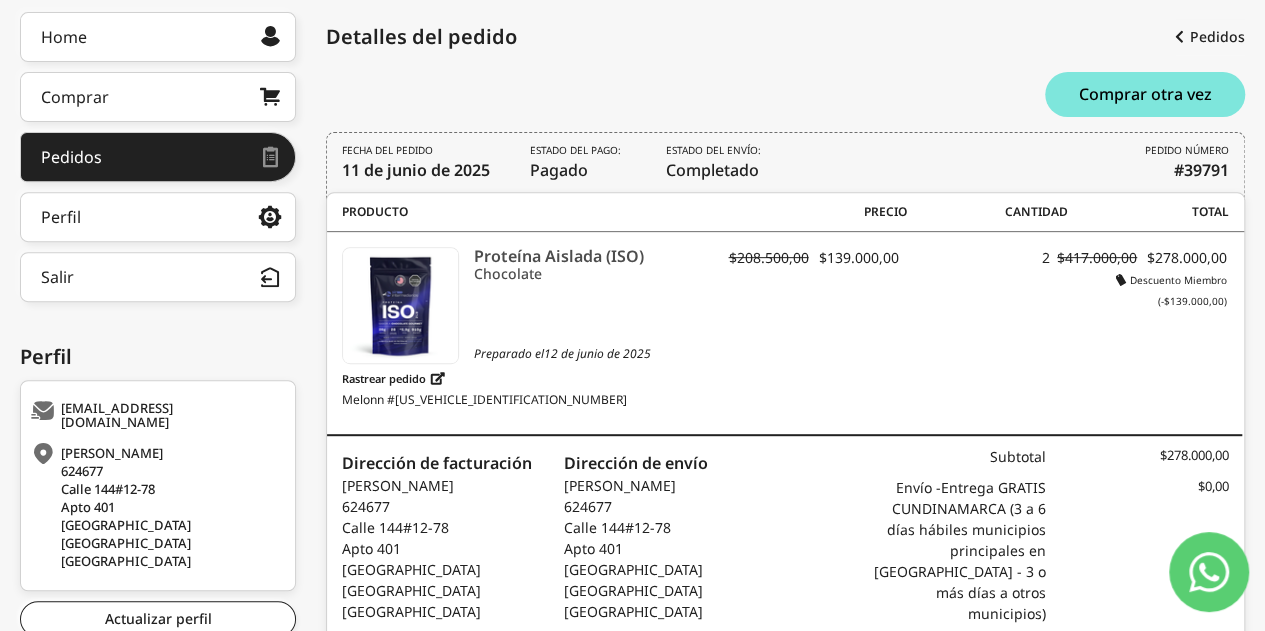 click on "Proteína Aislada (ISO)" at bounding box center [597, 256] 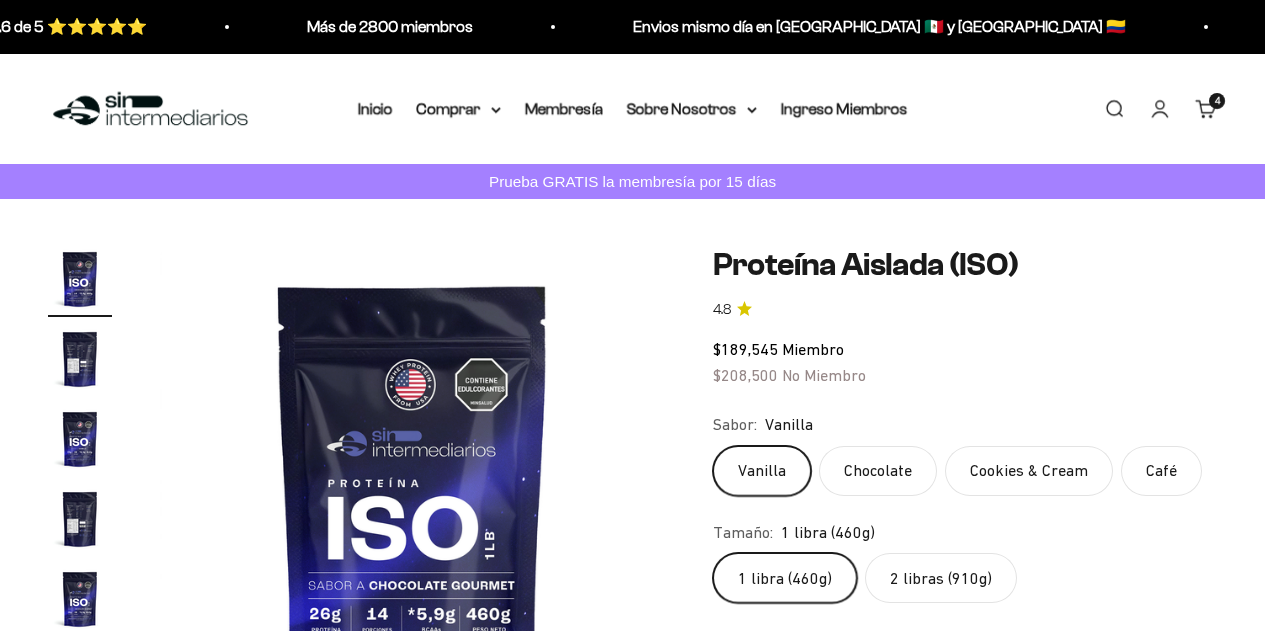 scroll, scrollTop: 0, scrollLeft: 0, axis: both 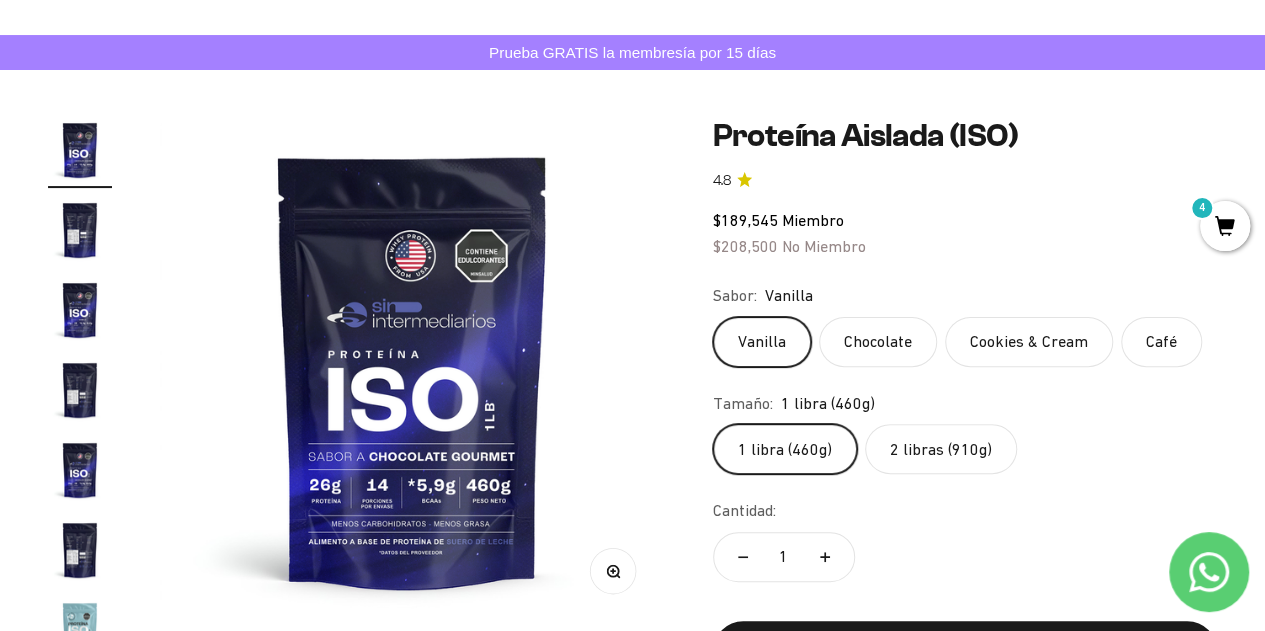 click on "2 libras (910g)" 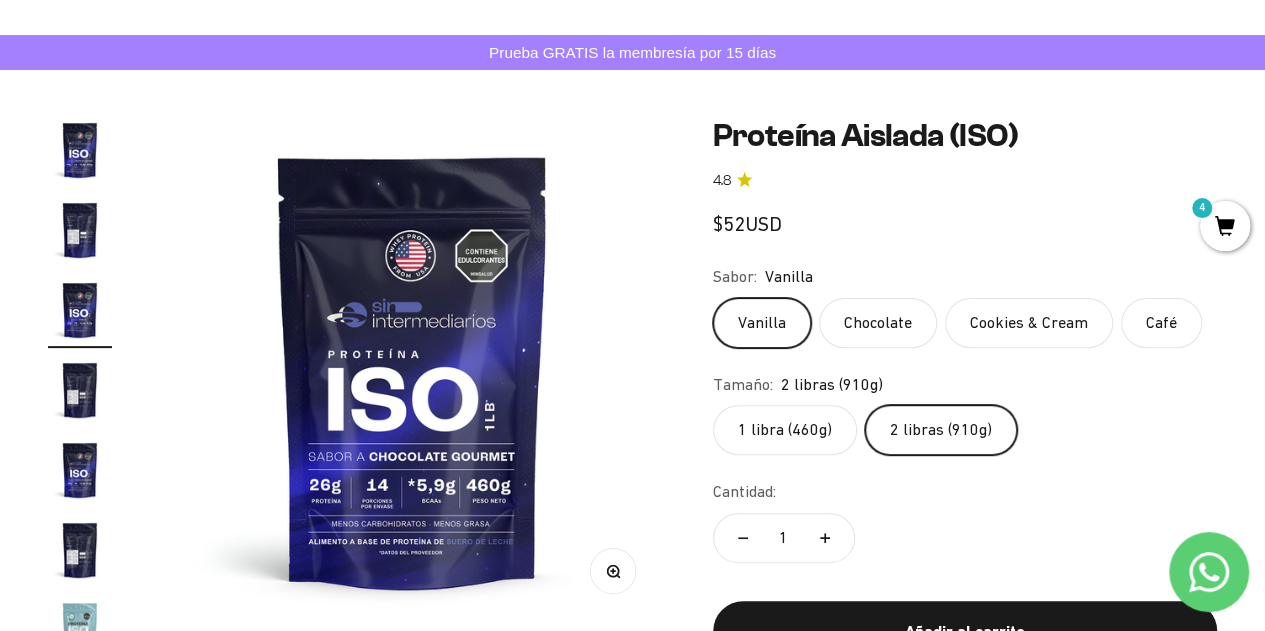 scroll, scrollTop: 0, scrollLeft: 1032, axis: horizontal 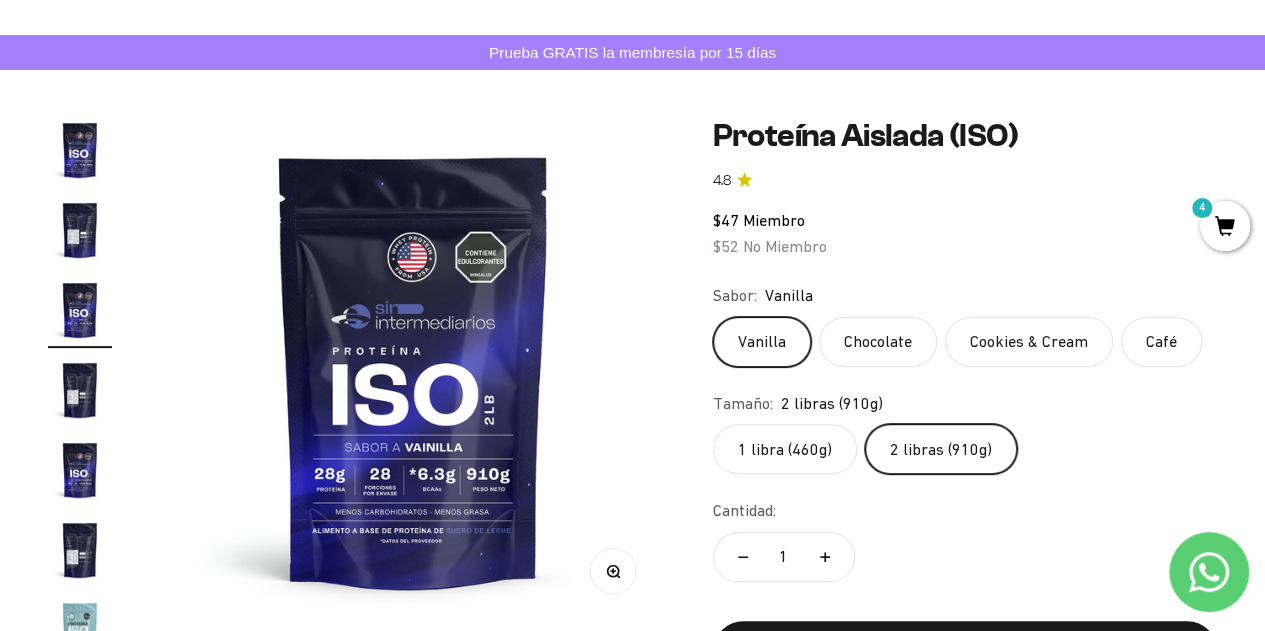 click on "1 libra (460g)" 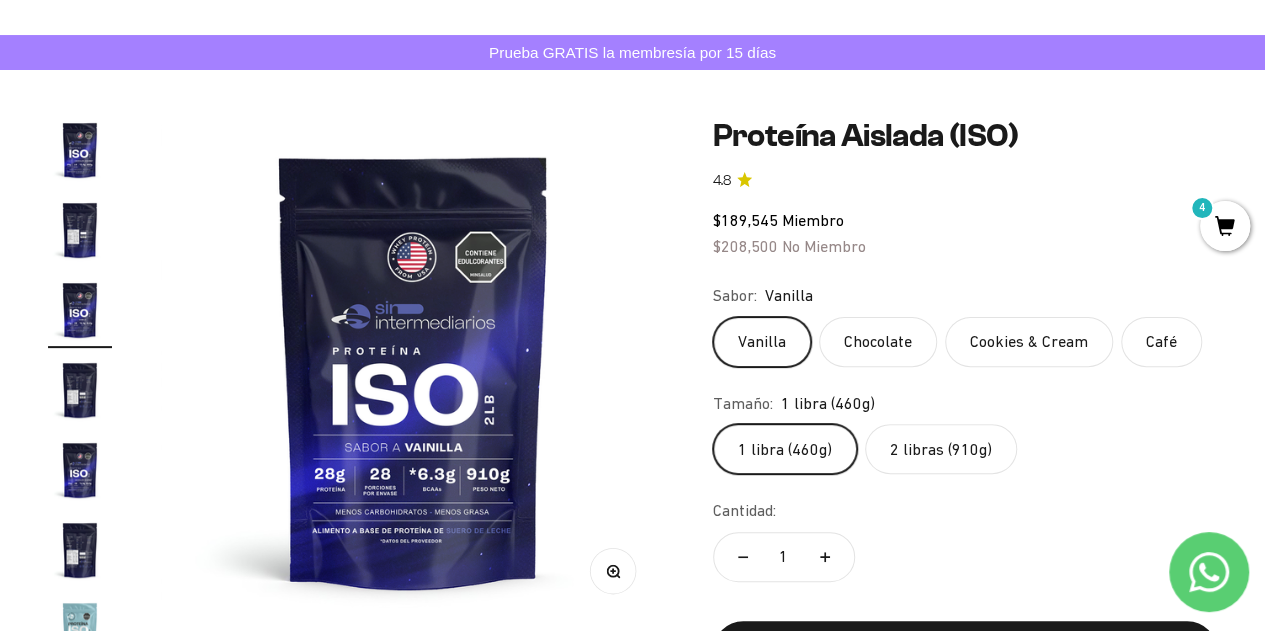 click on "2 libras (910g)" 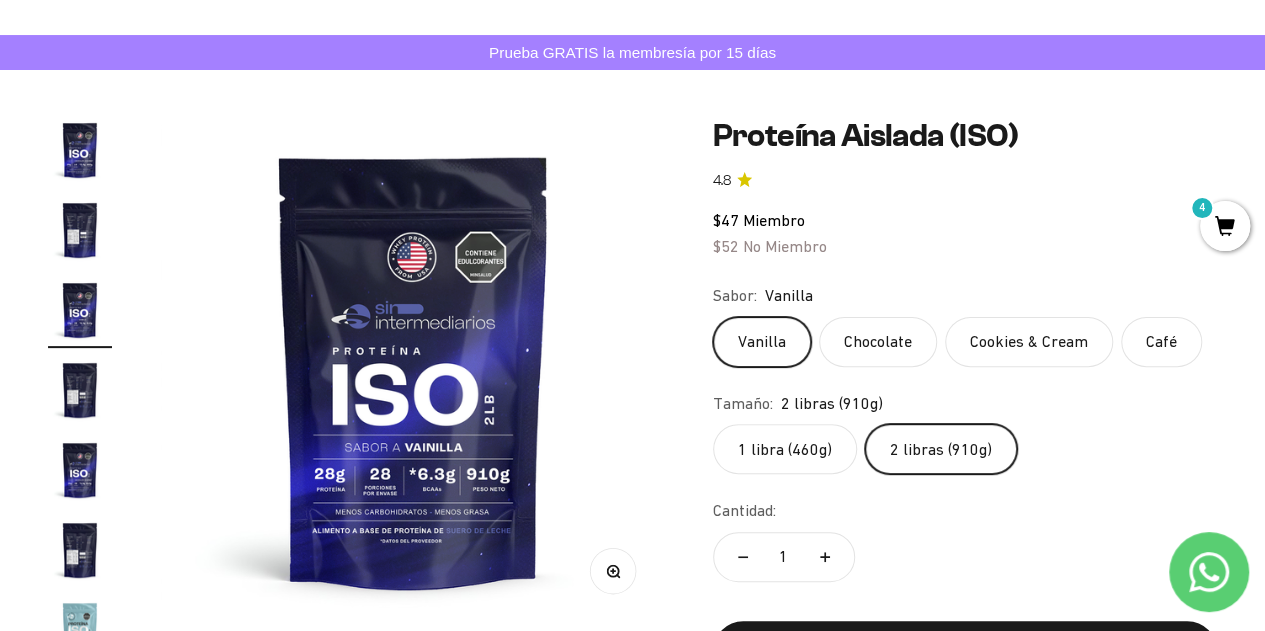 scroll, scrollTop: 0, scrollLeft: 0, axis: both 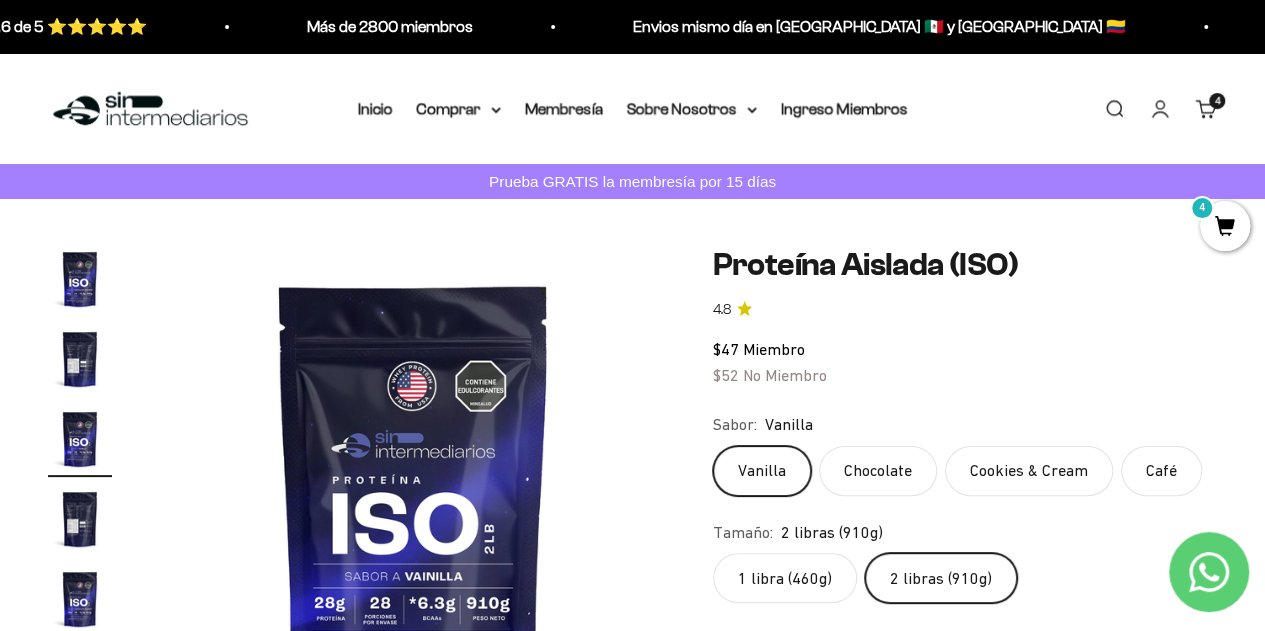 click on "Cuenta" at bounding box center [1160, 109] 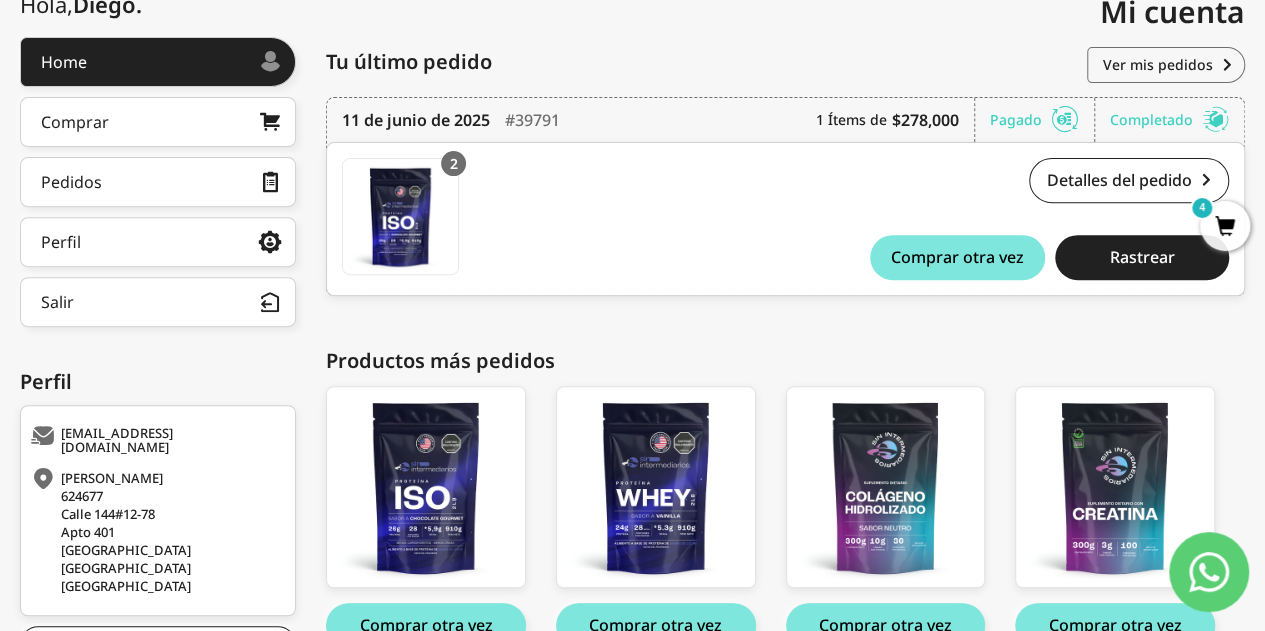 scroll, scrollTop: 298, scrollLeft: 0, axis: vertical 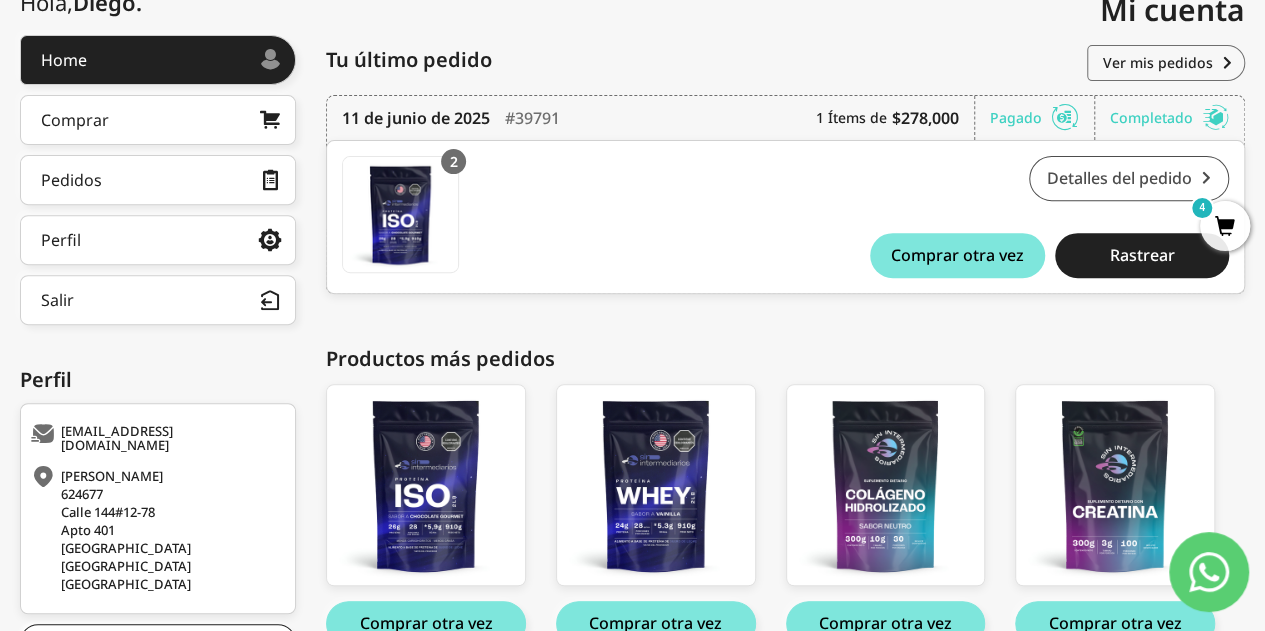click on "Detalles del pedido" at bounding box center [1129, 178] 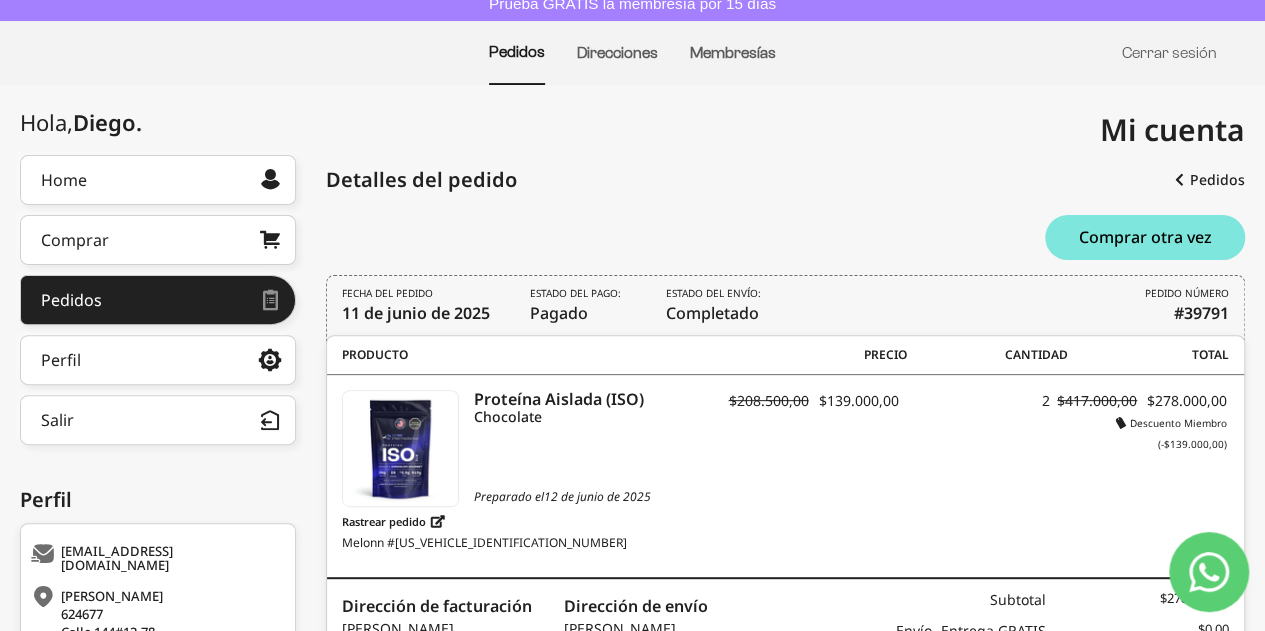 scroll, scrollTop: 176, scrollLeft: 0, axis: vertical 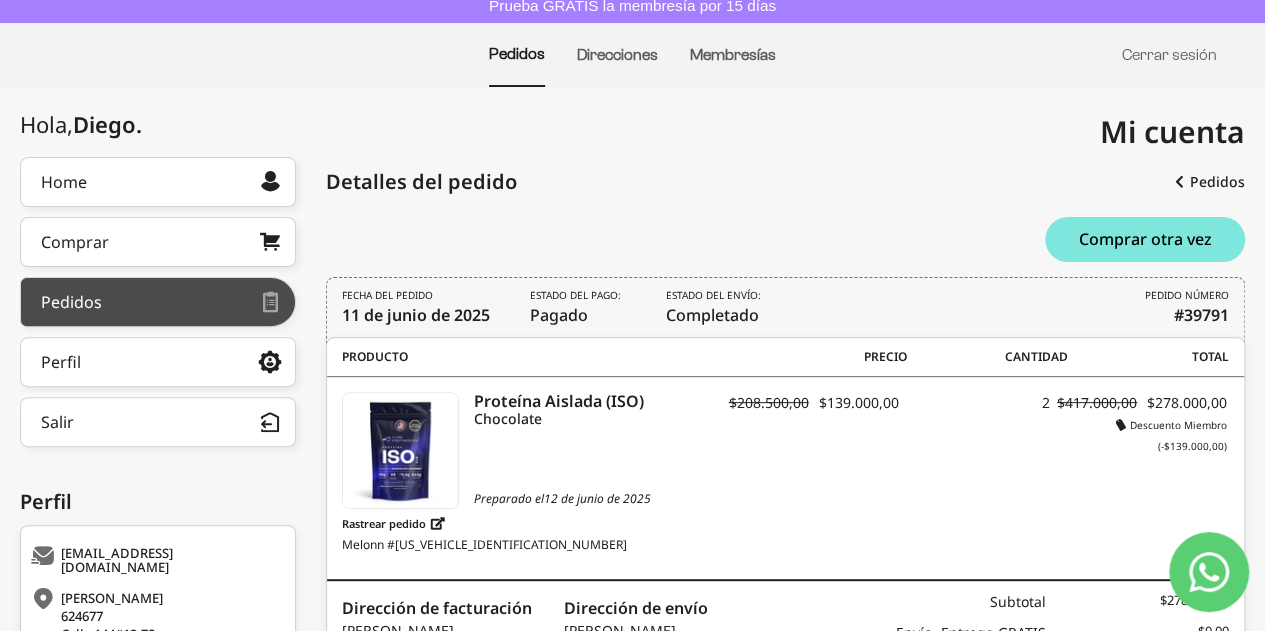 click on "Pedidos" at bounding box center [158, 302] 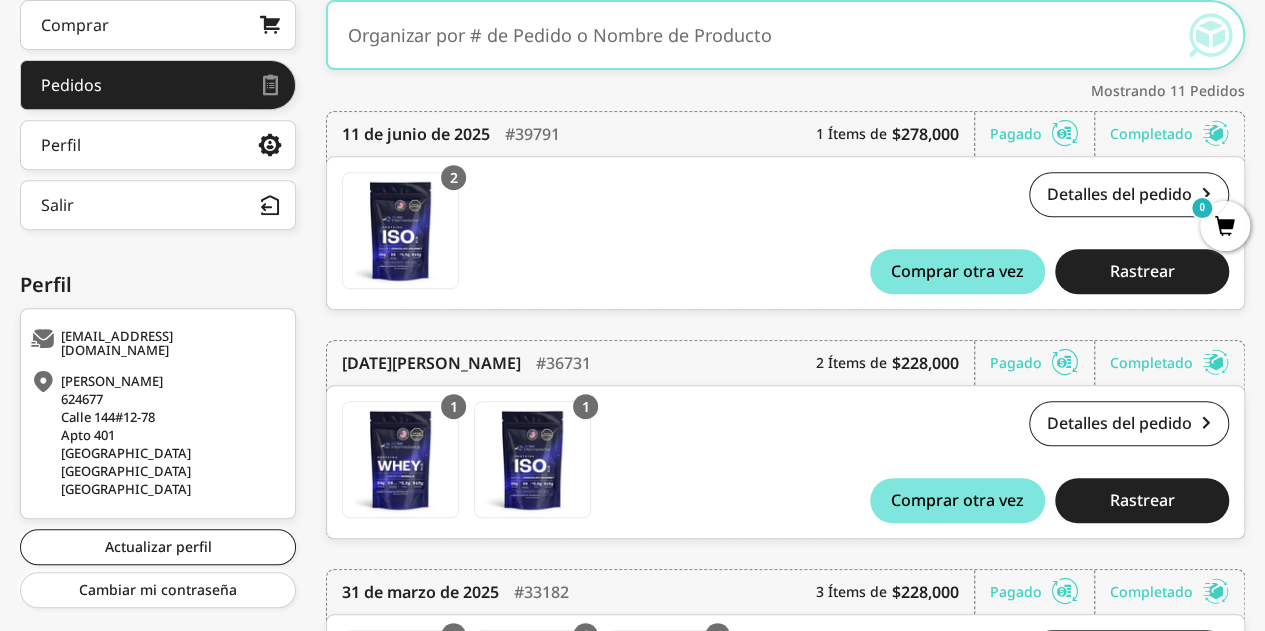 scroll, scrollTop: 395, scrollLeft: 0, axis: vertical 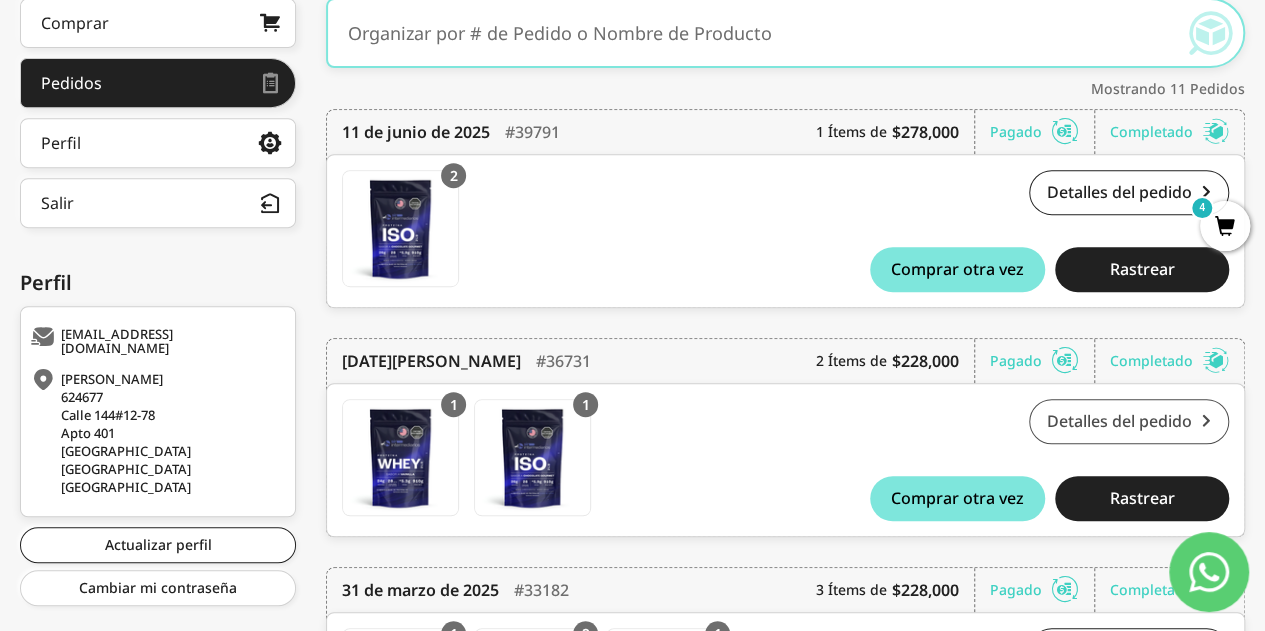click on "Detalles del pedido" at bounding box center [1129, 421] 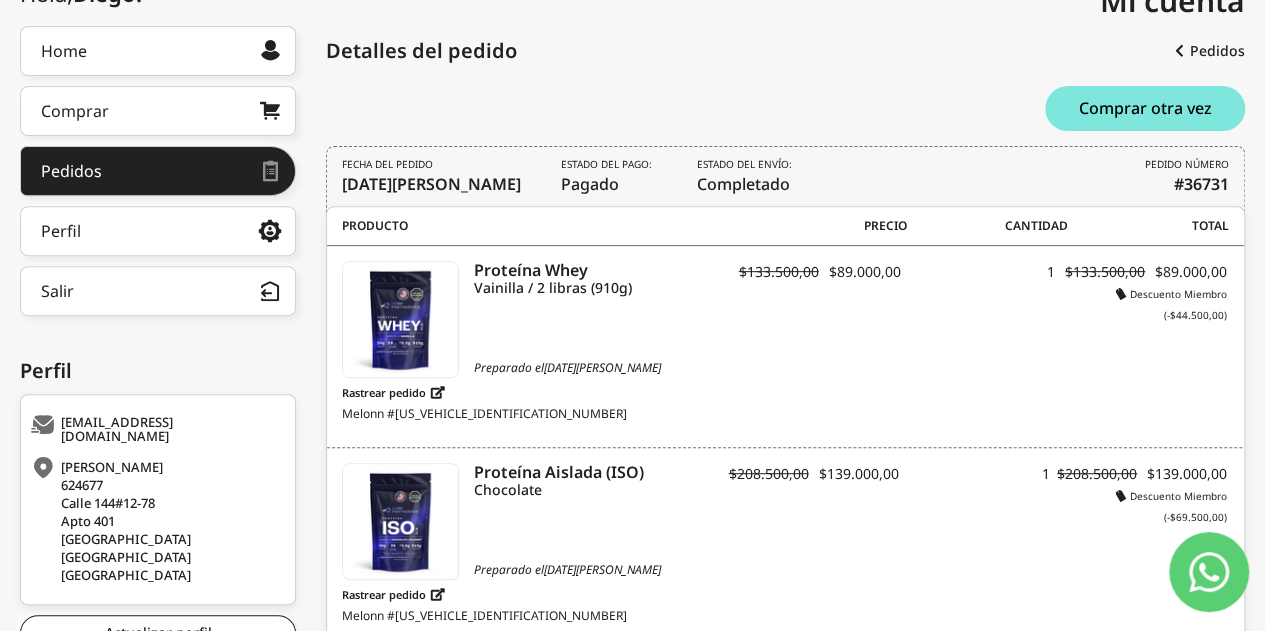 scroll, scrollTop: 308, scrollLeft: 0, axis: vertical 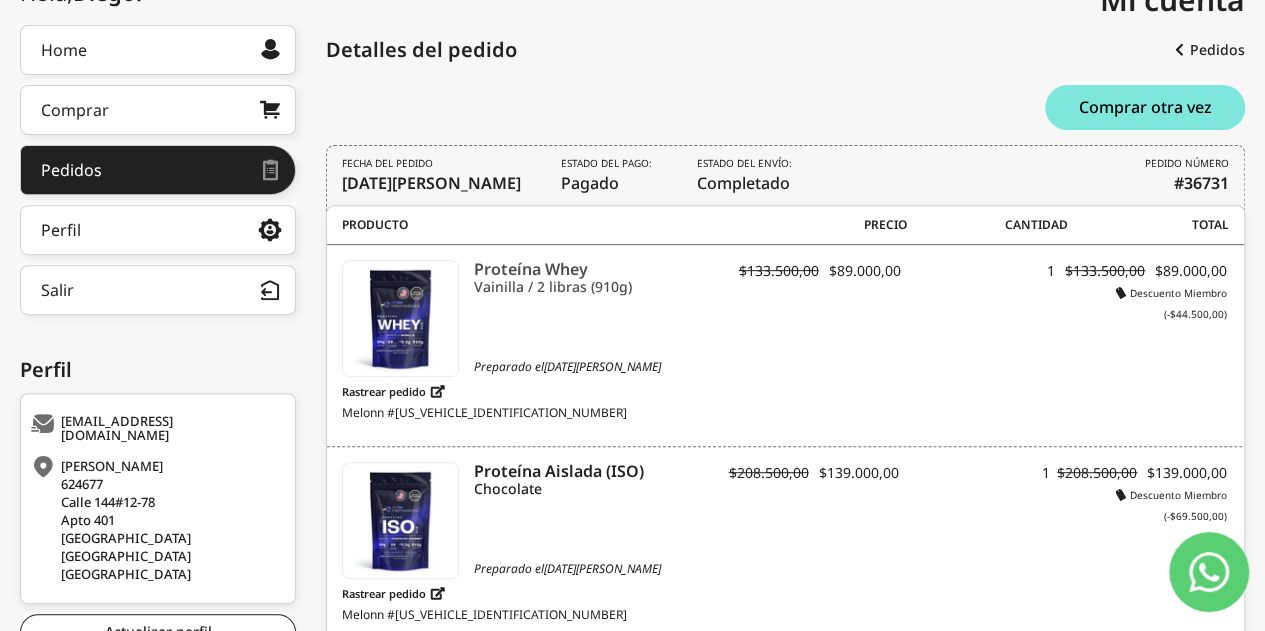 click on "Proteína Whey" at bounding box center (600, 269) 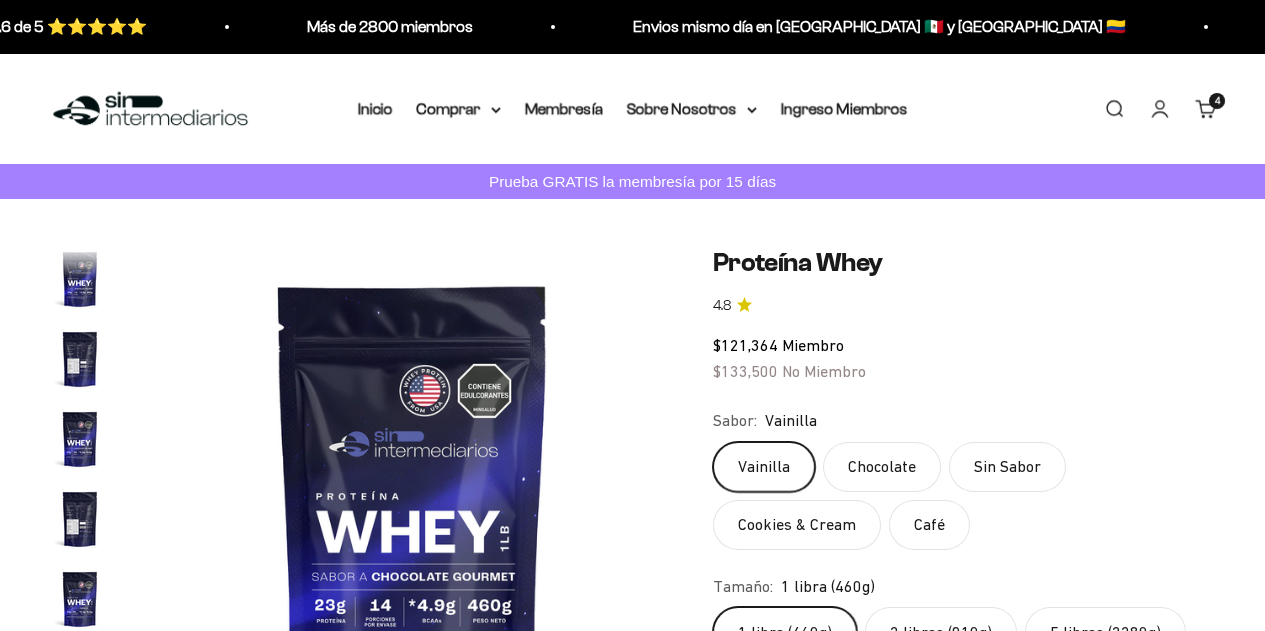 scroll, scrollTop: 0, scrollLeft: 0, axis: both 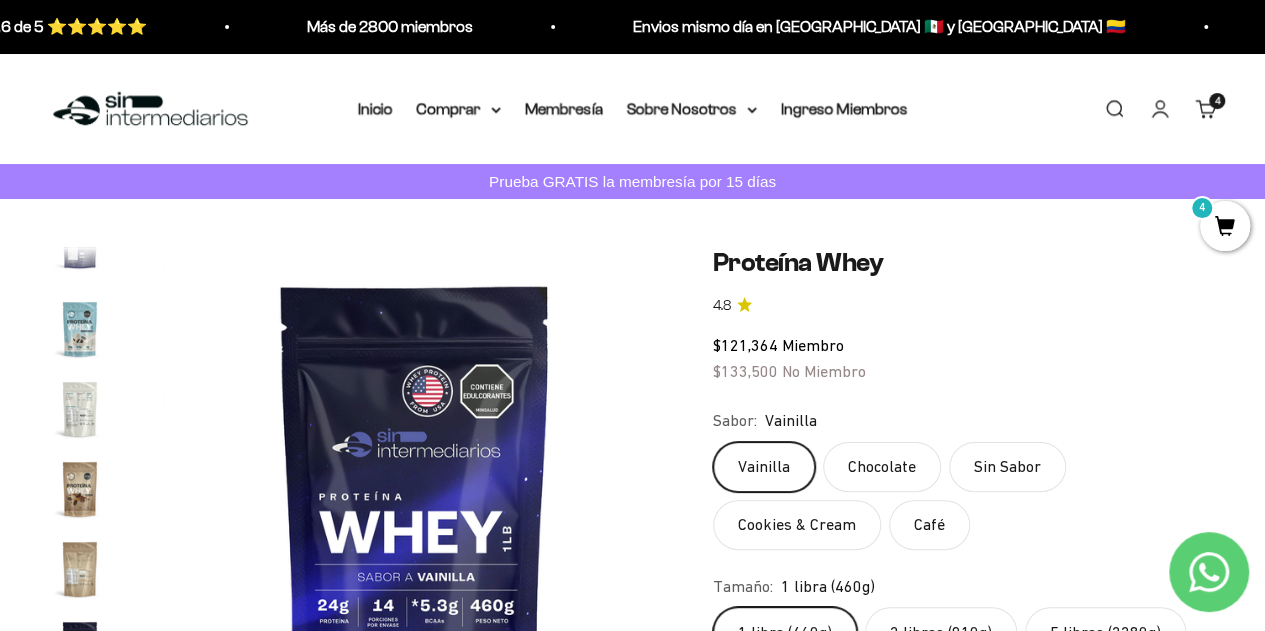 click on "Chocolate" 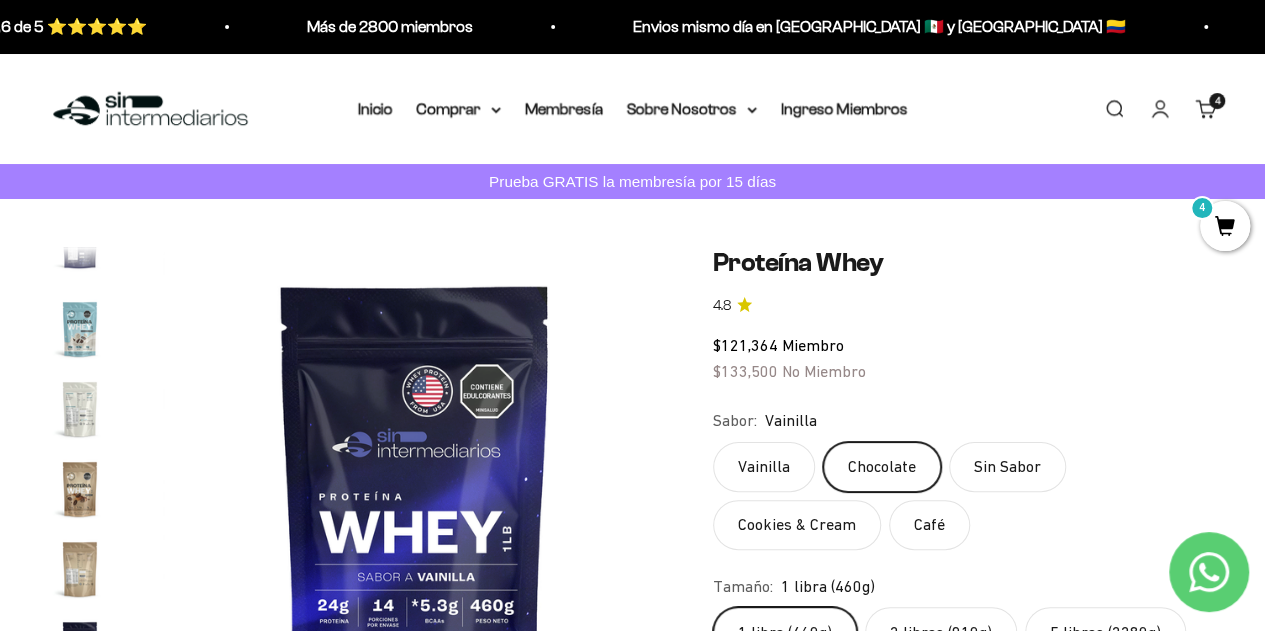scroll, scrollTop: 0, scrollLeft: 0, axis: both 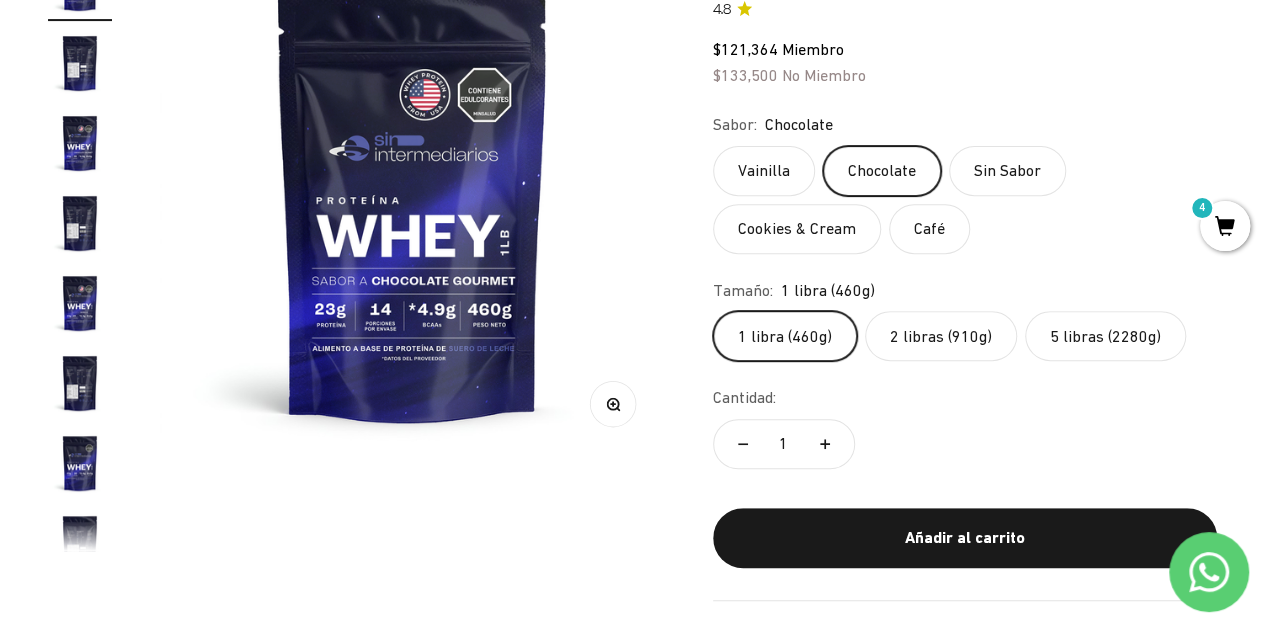 click on "2 libras (910g)" 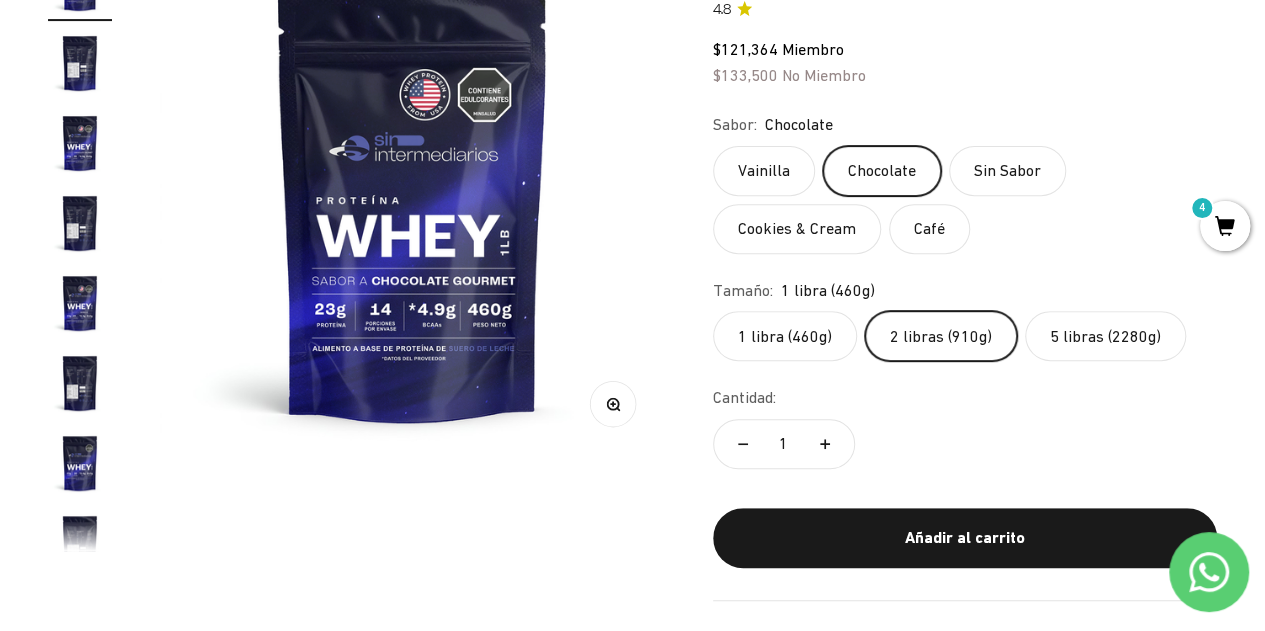 scroll, scrollTop: 0, scrollLeft: 1032, axis: horizontal 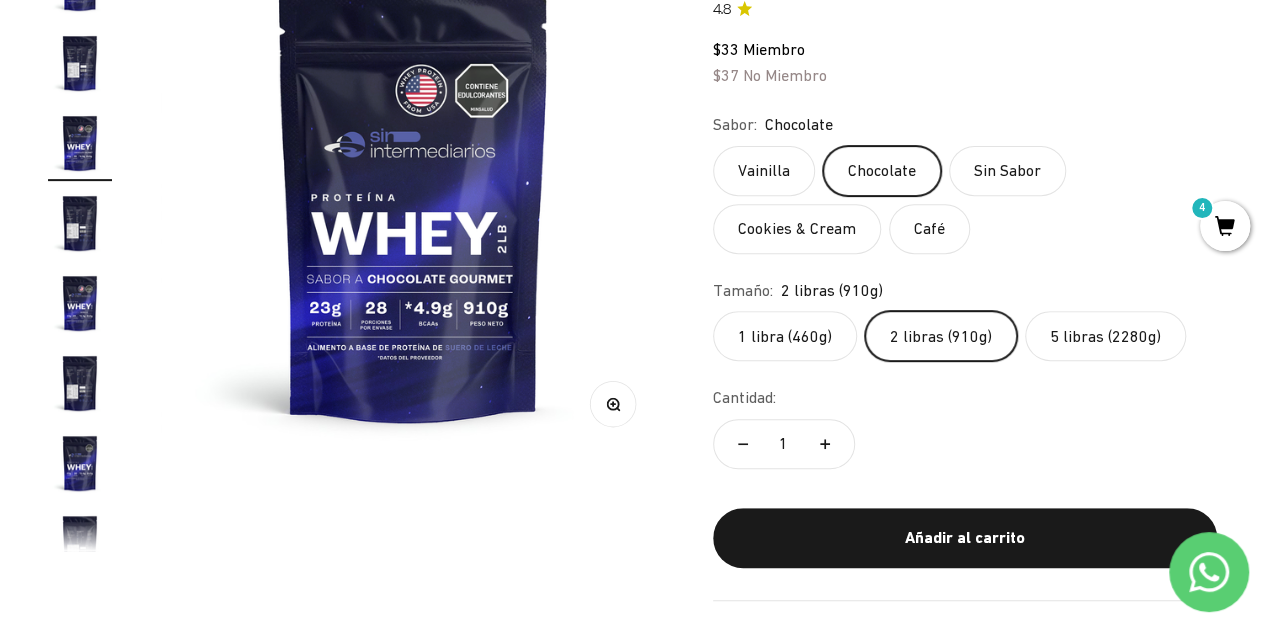 click on "5 libras (2280g)" 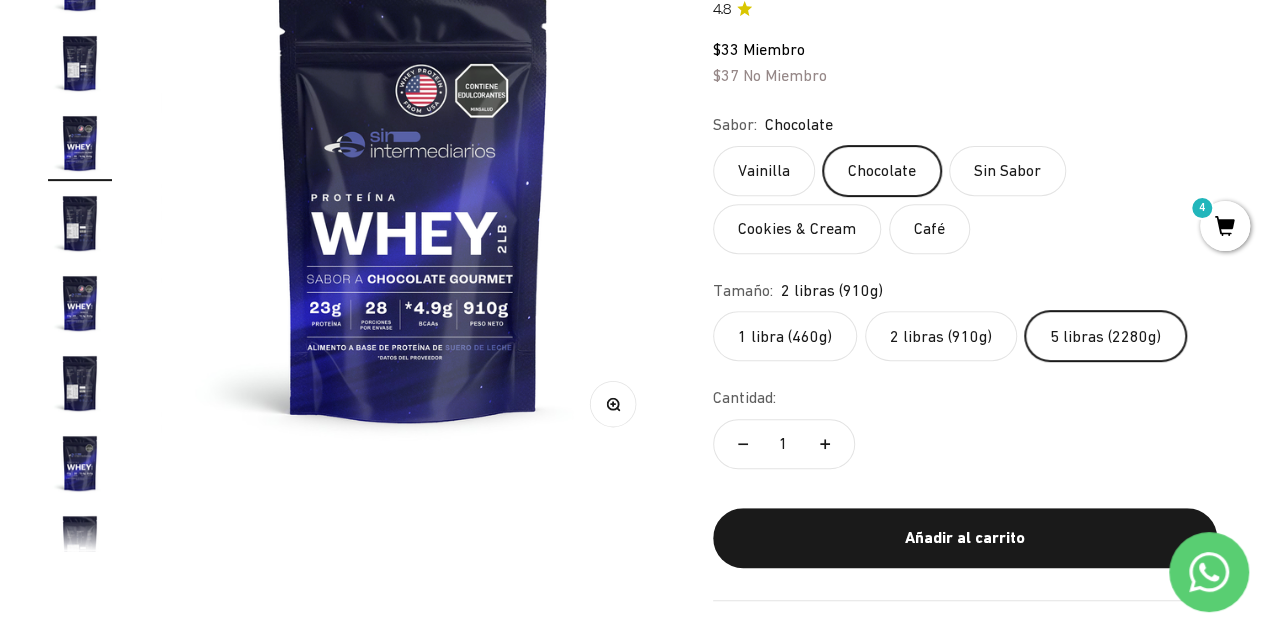 scroll, scrollTop: 0, scrollLeft: 5163, axis: horizontal 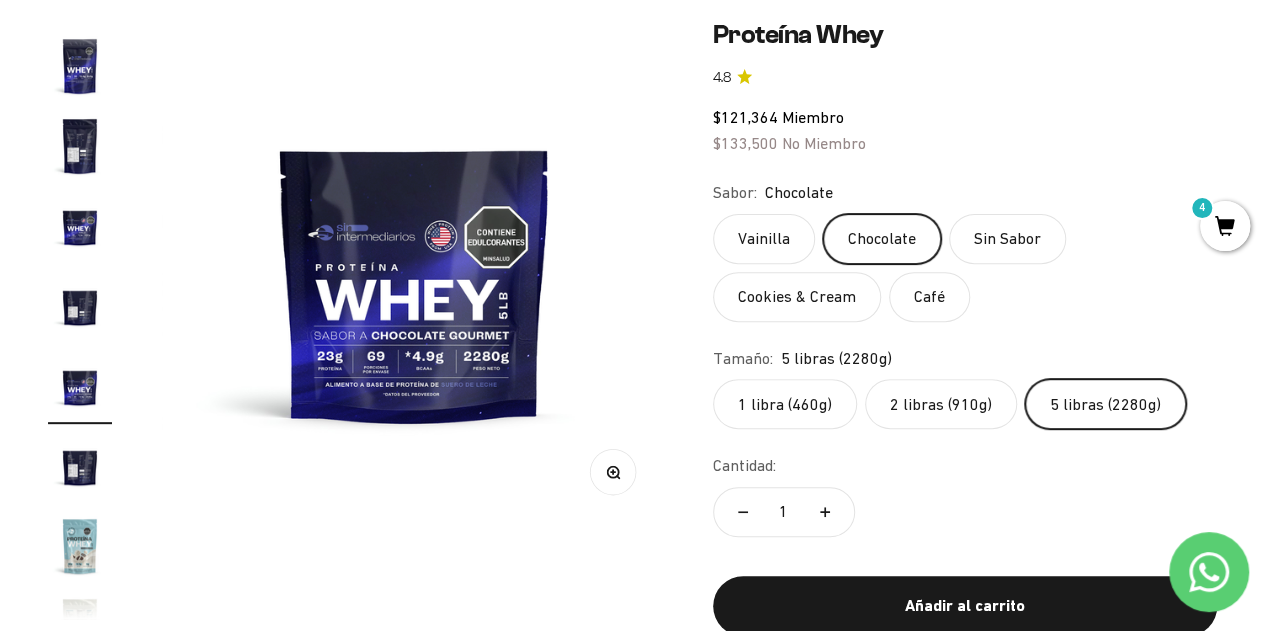click on "1 libra (460g)" 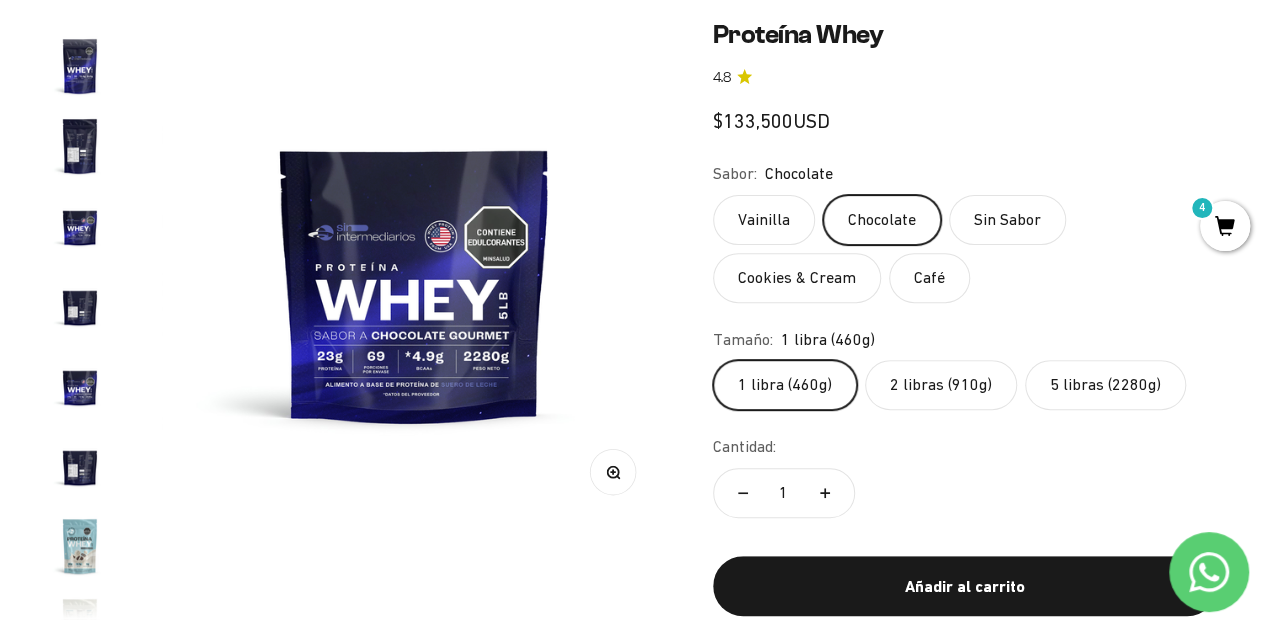 scroll, scrollTop: 0, scrollLeft: 0, axis: both 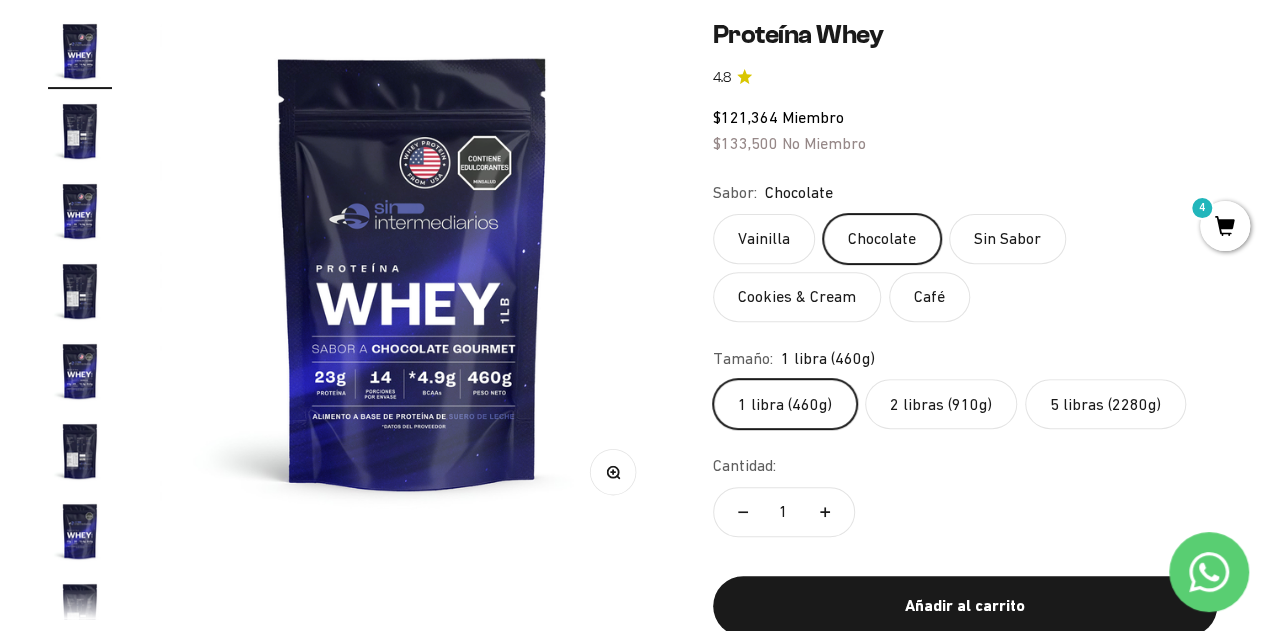 click on "5 libras (2280g)" 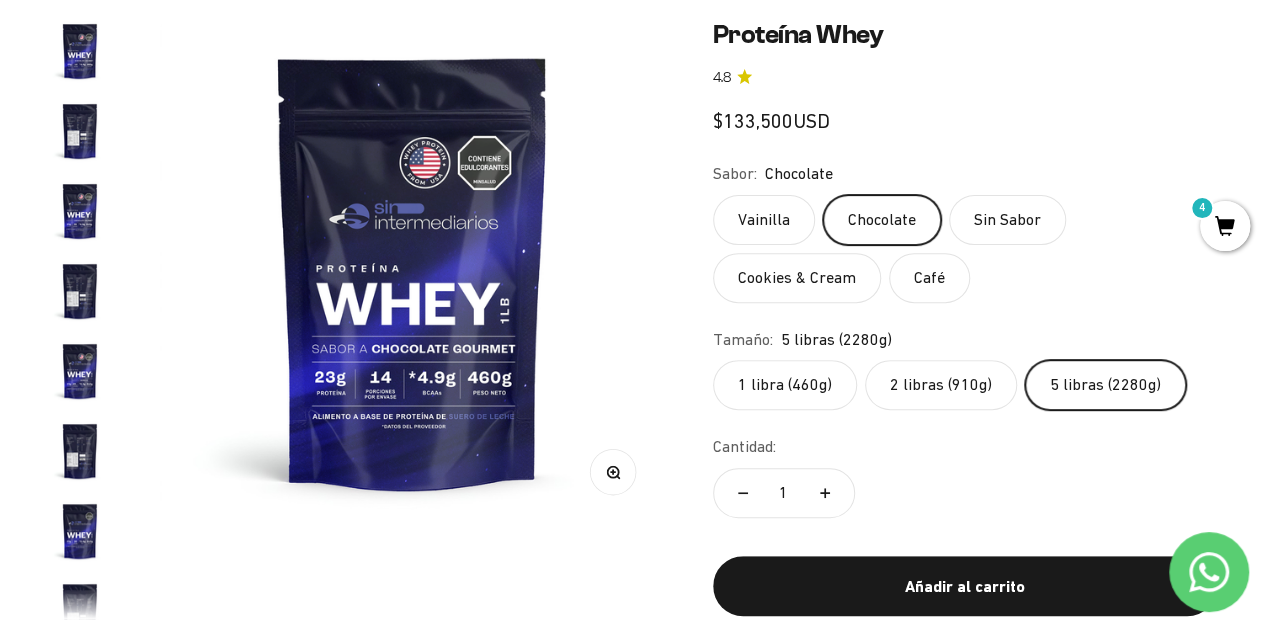 scroll, scrollTop: 0, scrollLeft: 5163, axis: horizontal 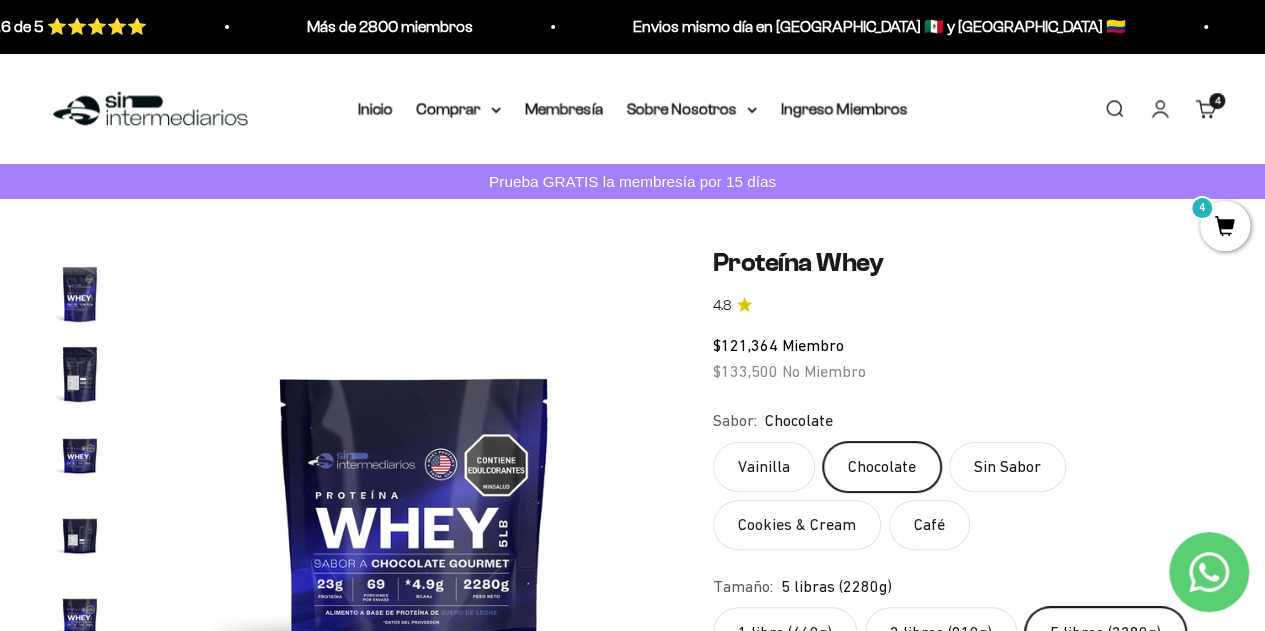 click at bounding box center [150, 109] 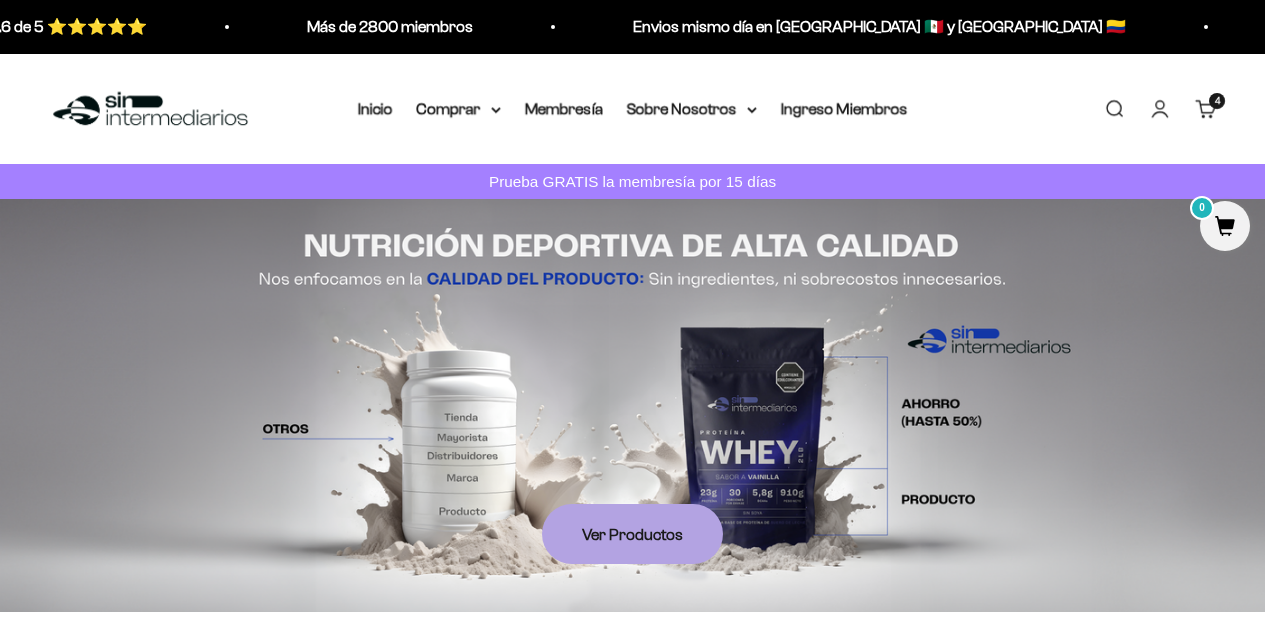 scroll, scrollTop: 0, scrollLeft: 0, axis: both 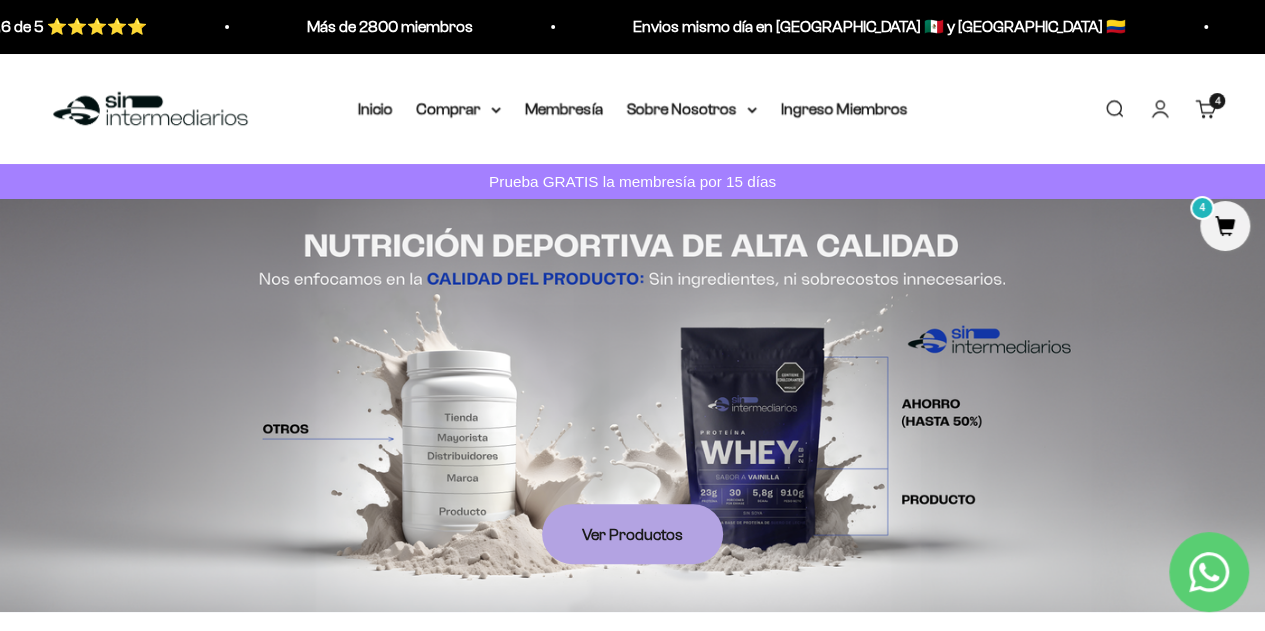 click on "Cuenta" at bounding box center [1160, 109] 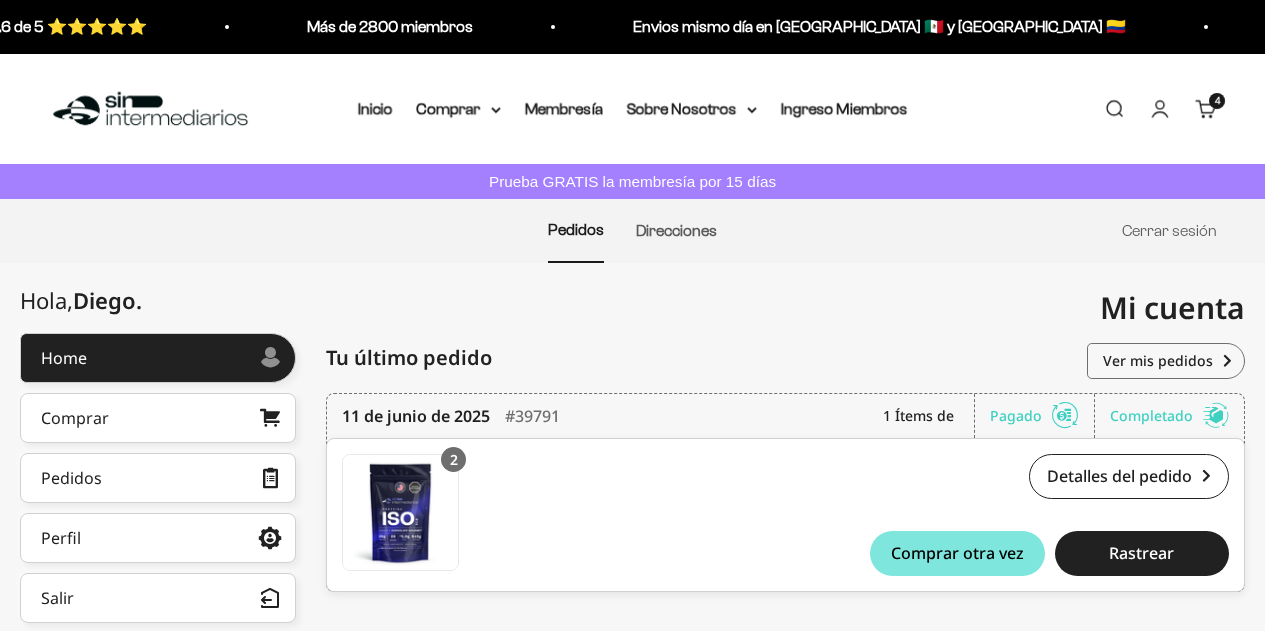 scroll, scrollTop: 0, scrollLeft: 0, axis: both 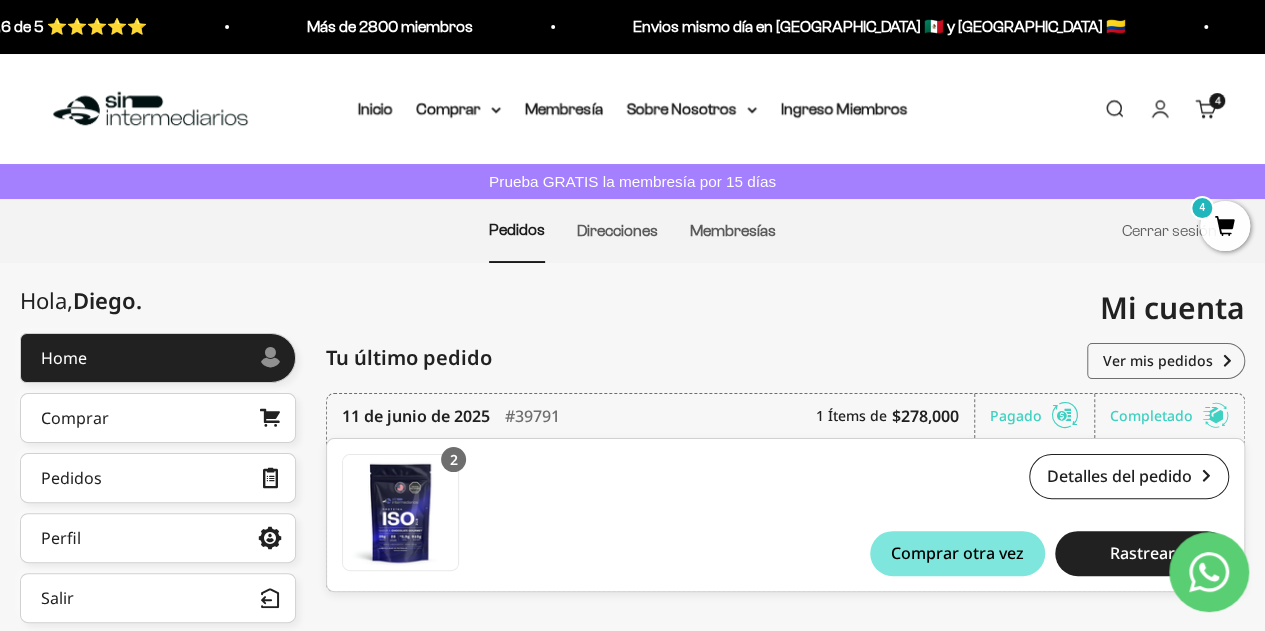 click on "4" at bounding box center (1225, 226) 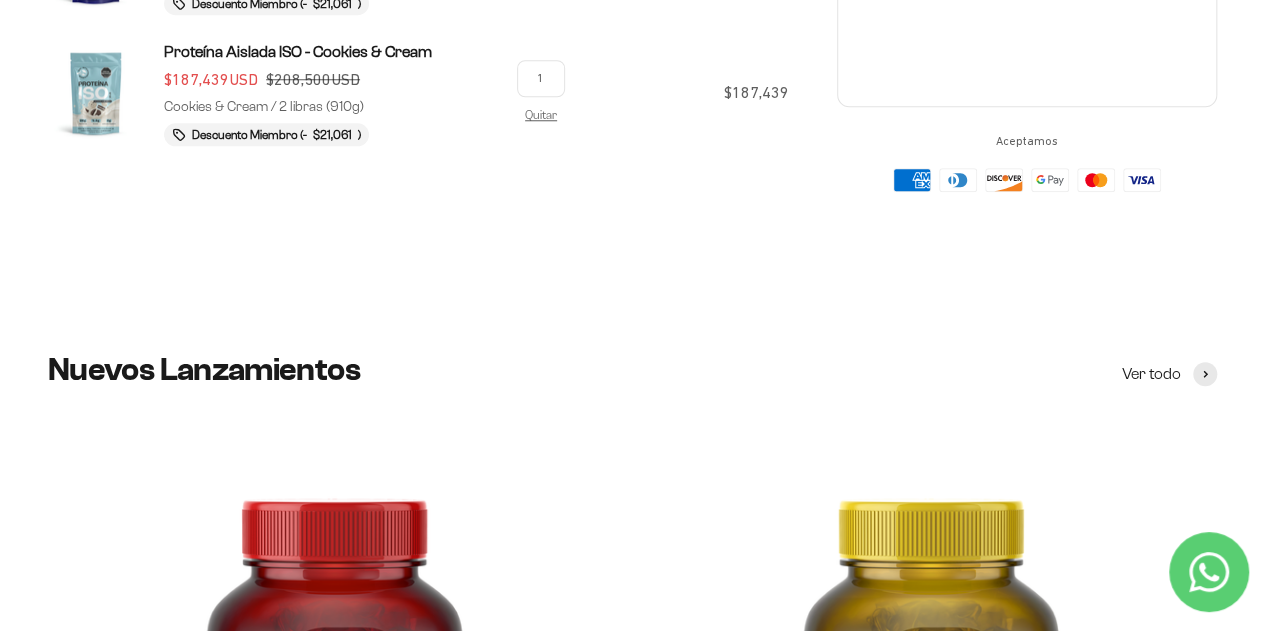 scroll, scrollTop: 836, scrollLeft: 0, axis: vertical 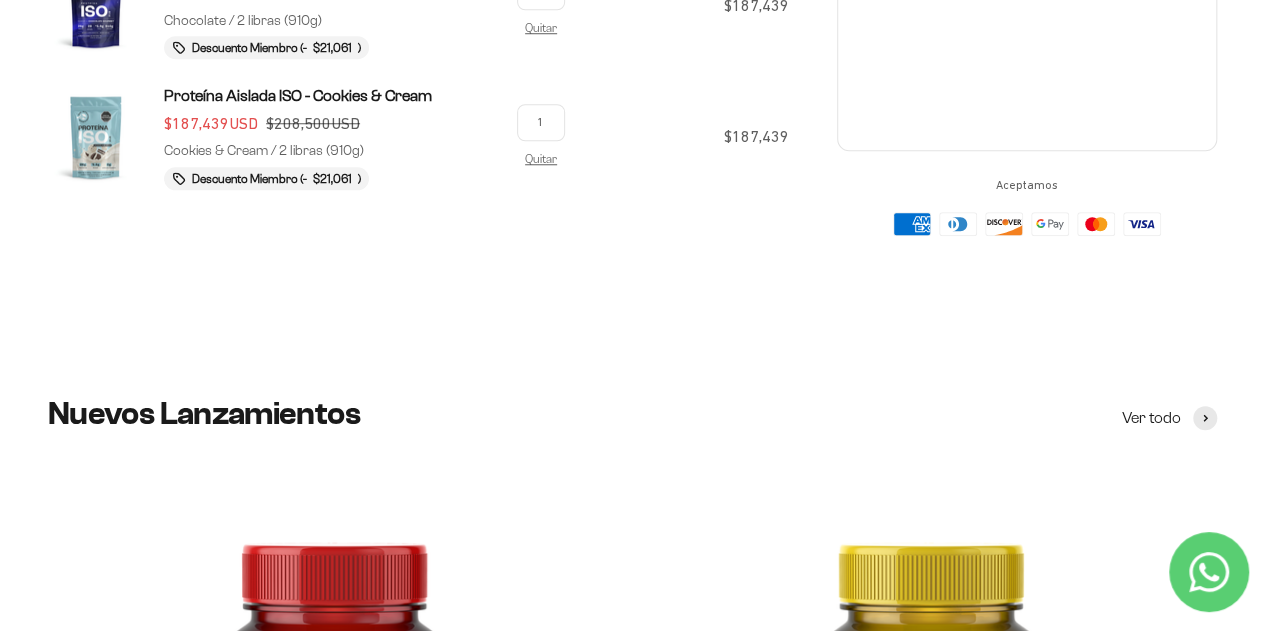 click 